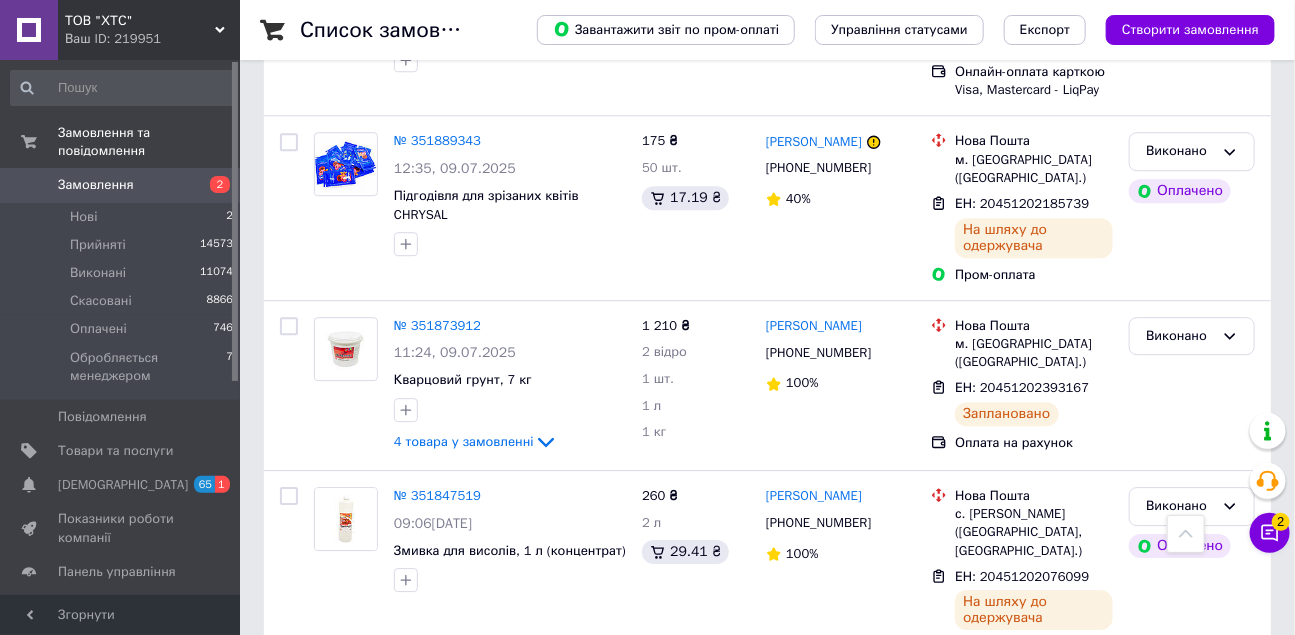 scroll, scrollTop: 2000, scrollLeft: 0, axis: vertical 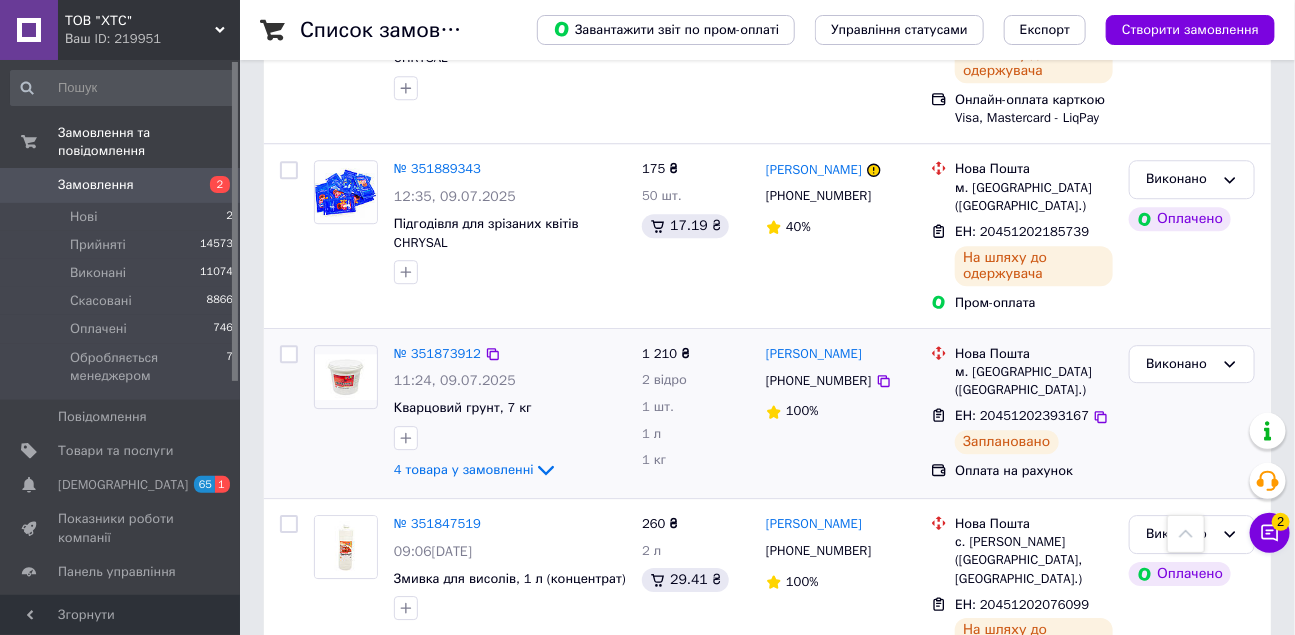 click at bounding box center (510, 438) 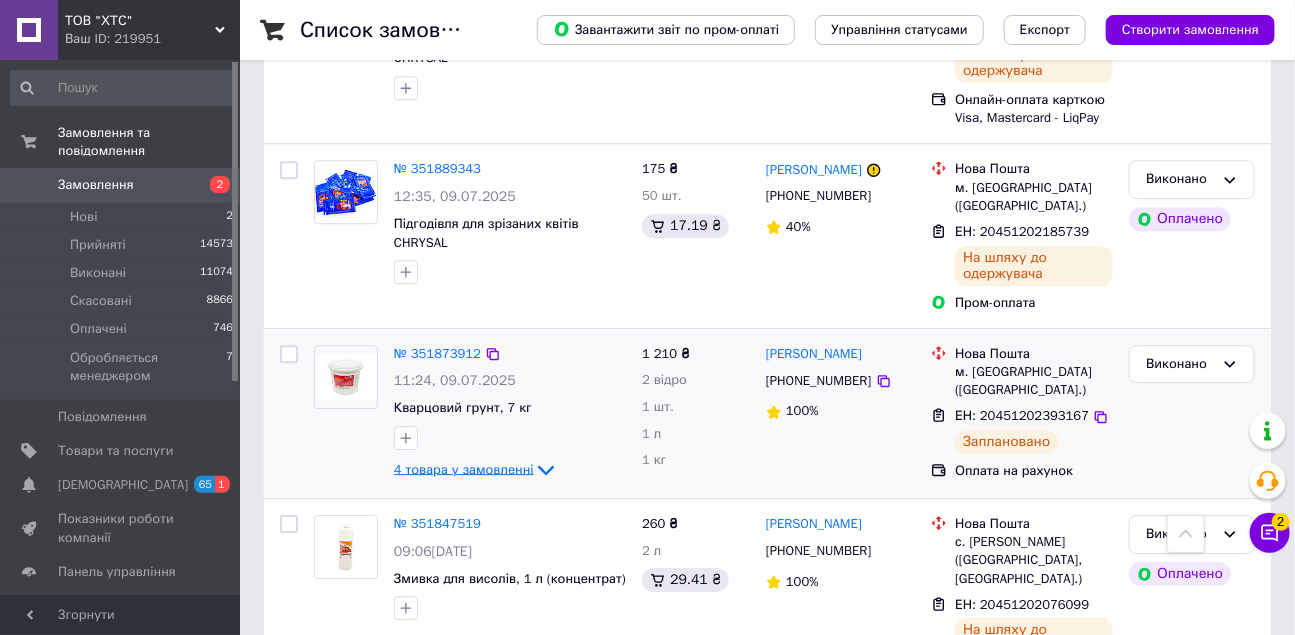 click 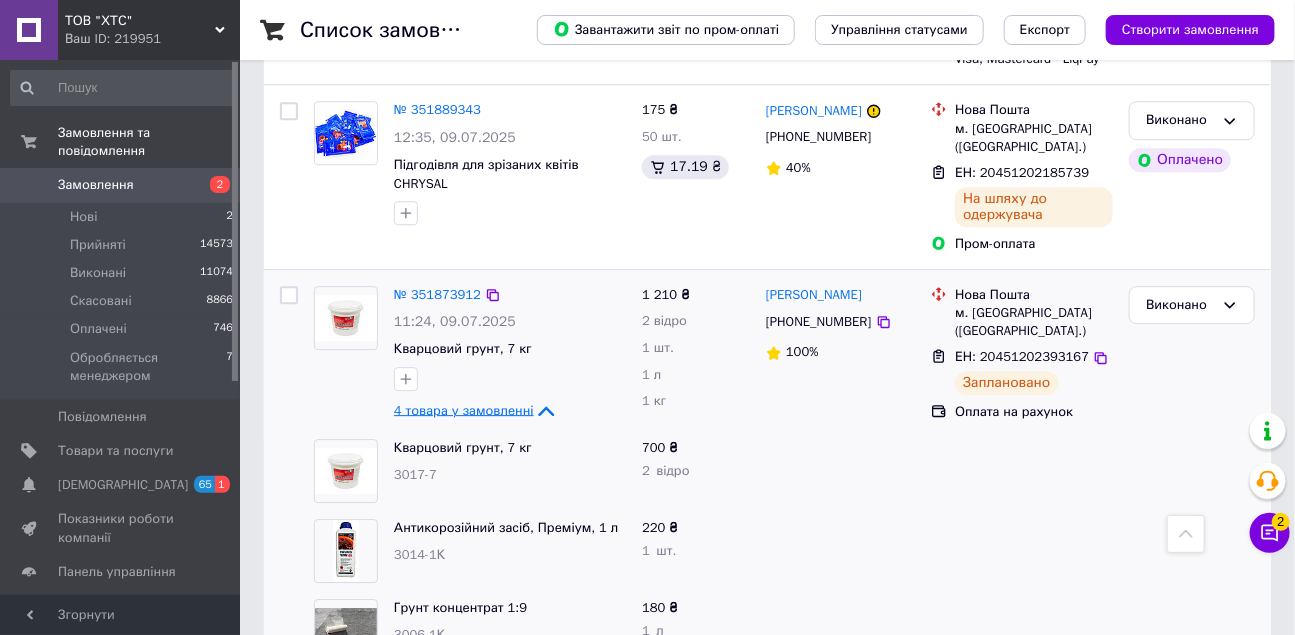 scroll, scrollTop: 2090, scrollLeft: 0, axis: vertical 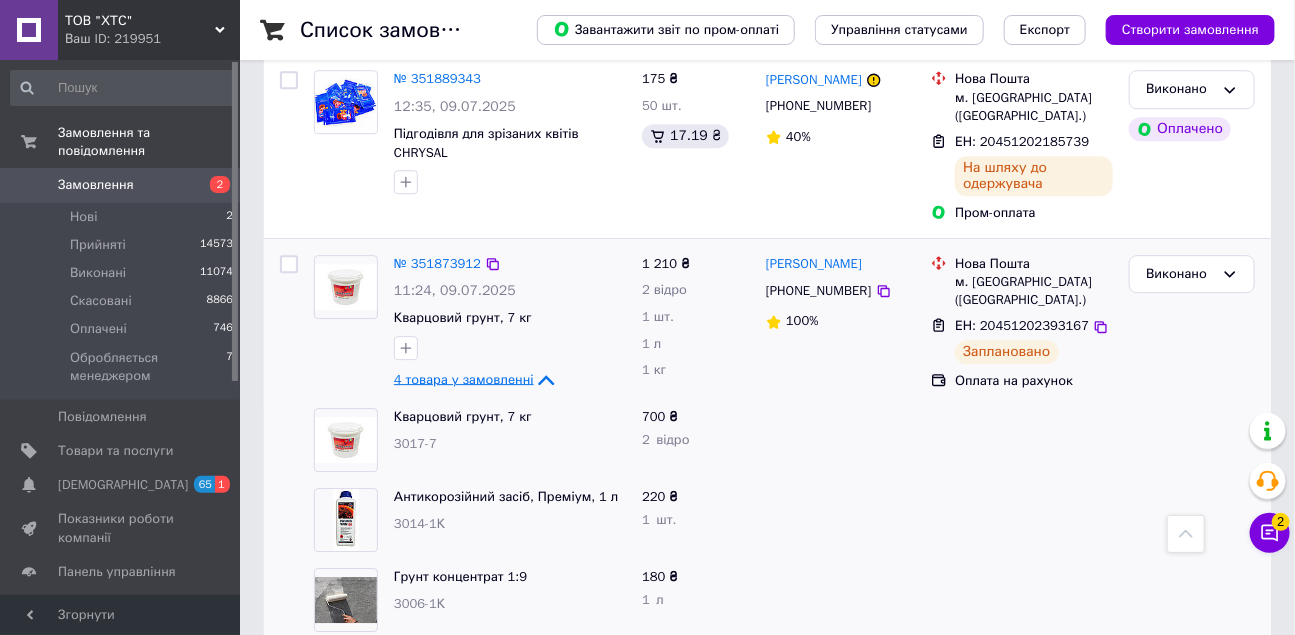 click at bounding box center (346, 520) 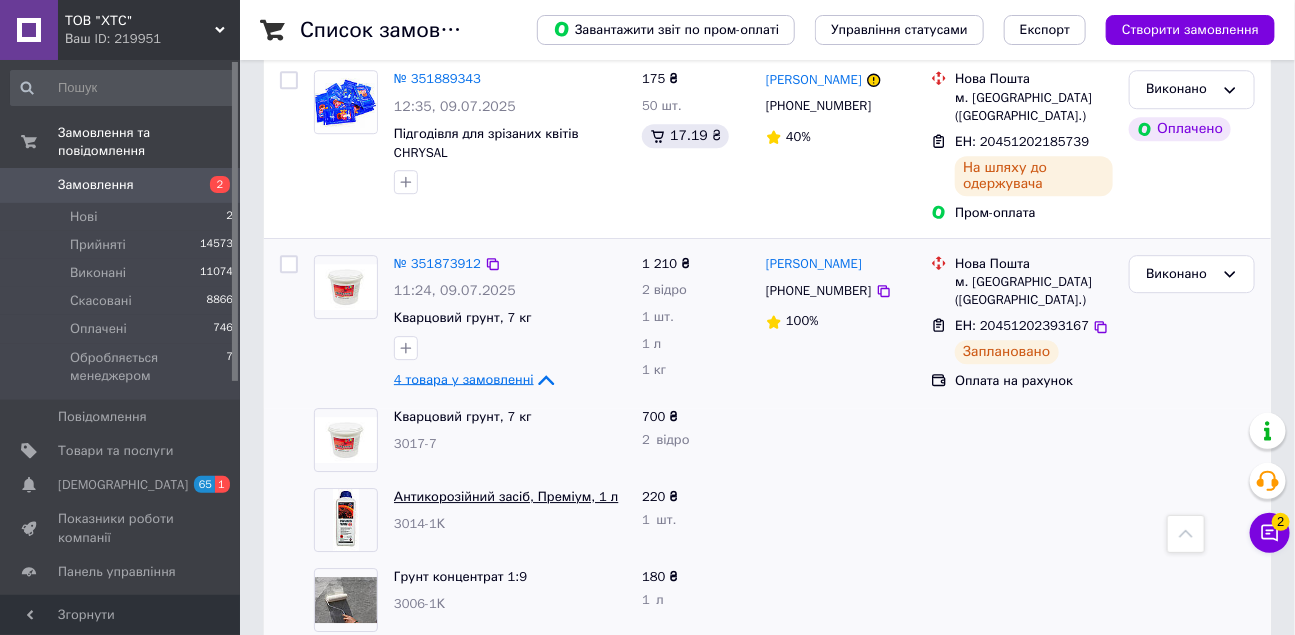 click on "Антикорозійний засіб, Преміум, 1 л" at bounding box center [506, 496] 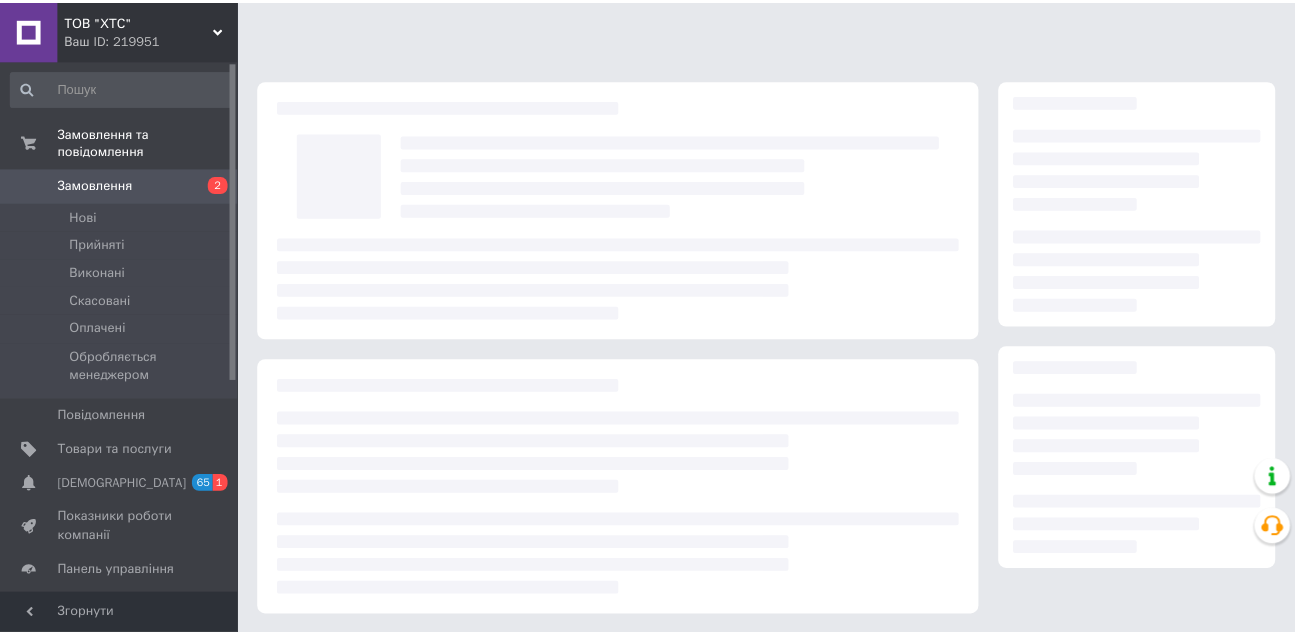 scroll, scrollTop: 0, scrollLeft: 0, axis: both 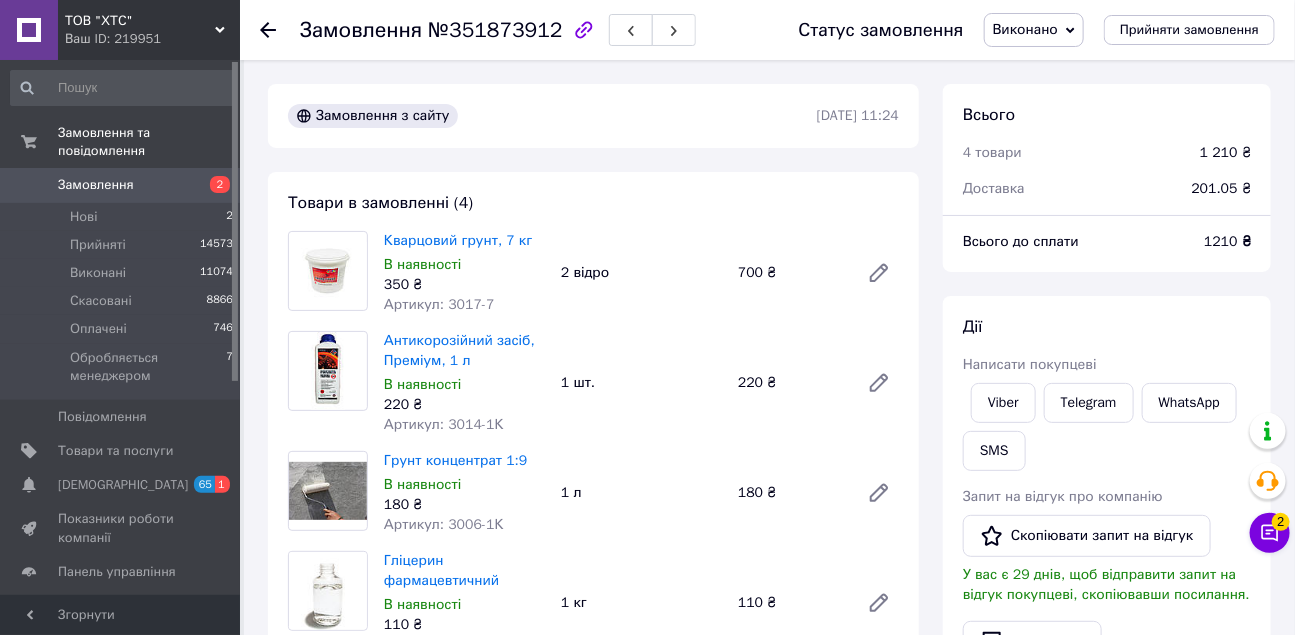 drag, startPoint x: 0, startPoint y: 0, endPoint x: 320, endPoint y: 377, distance: 494.49875 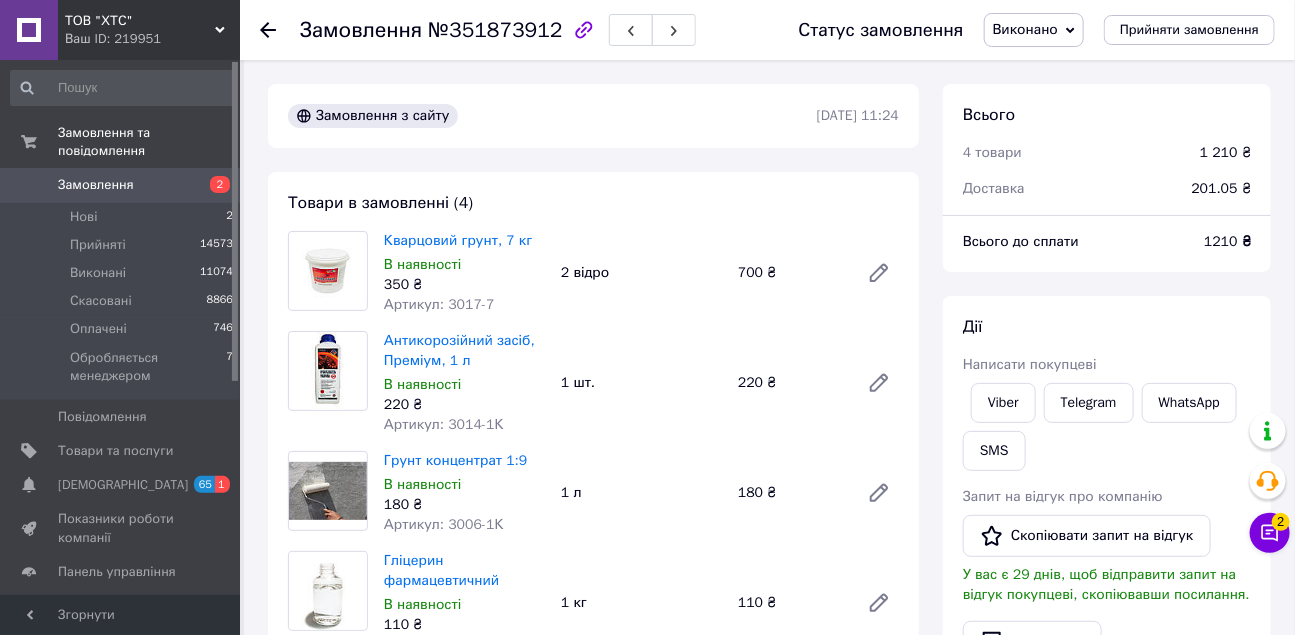 click at bounding box center [328, 371] 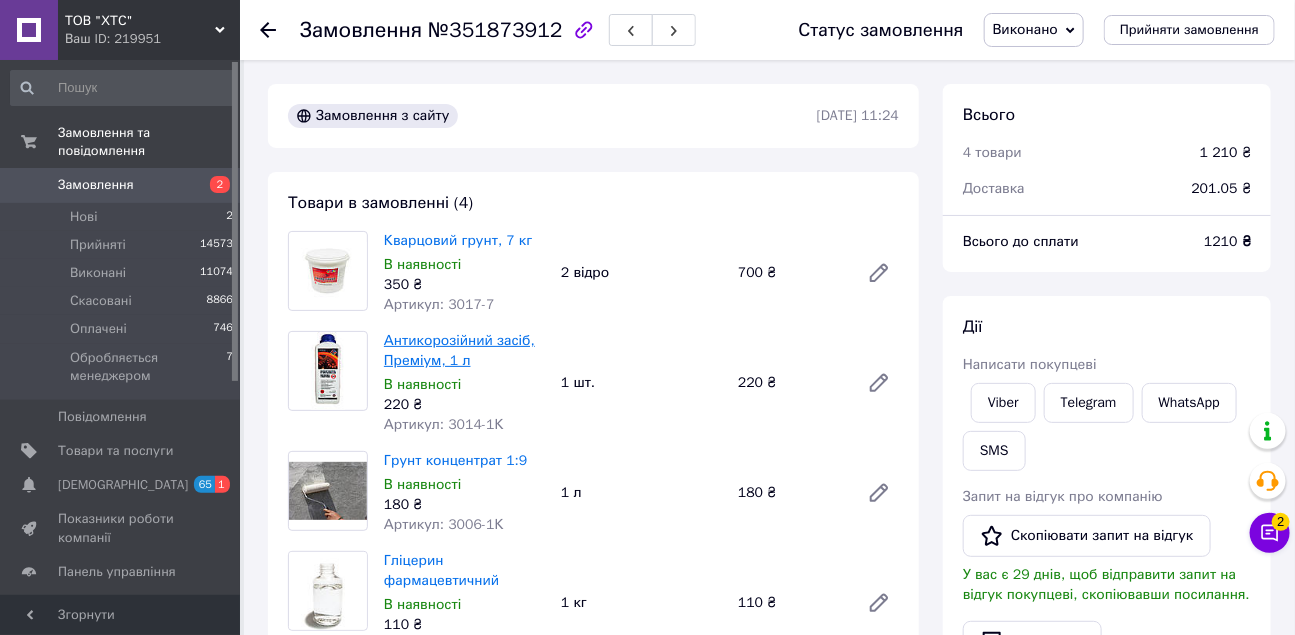 click on "Антикорозійний засіб, Преміум, 1 л" at bounding box center [459, 350] 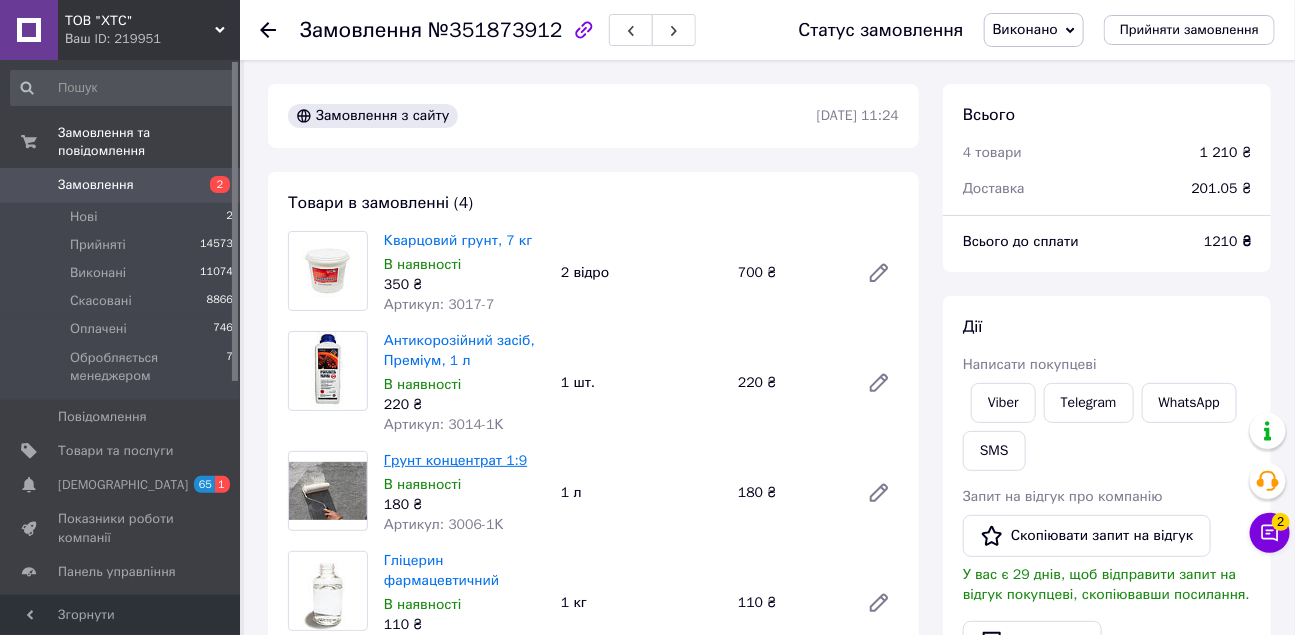 click on "Грунт концентрат 1:9" at bounding box center [455, 460] 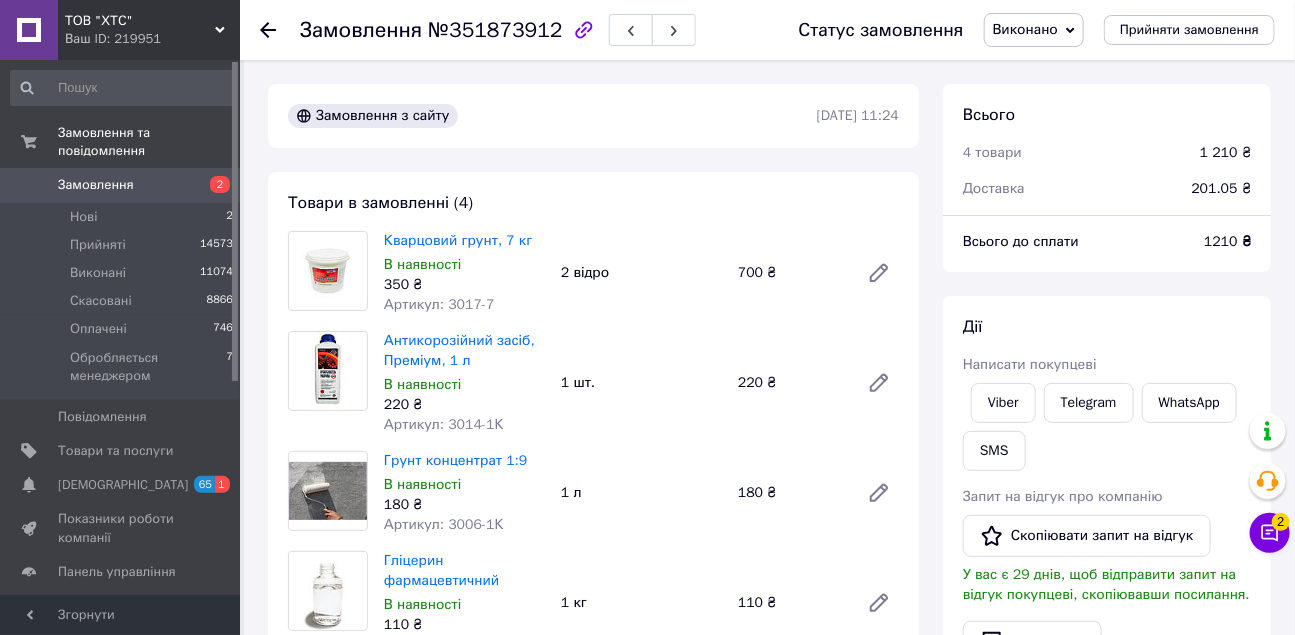 scroll, scrollTop: 90, scrollLeft: 0, axis: vertical 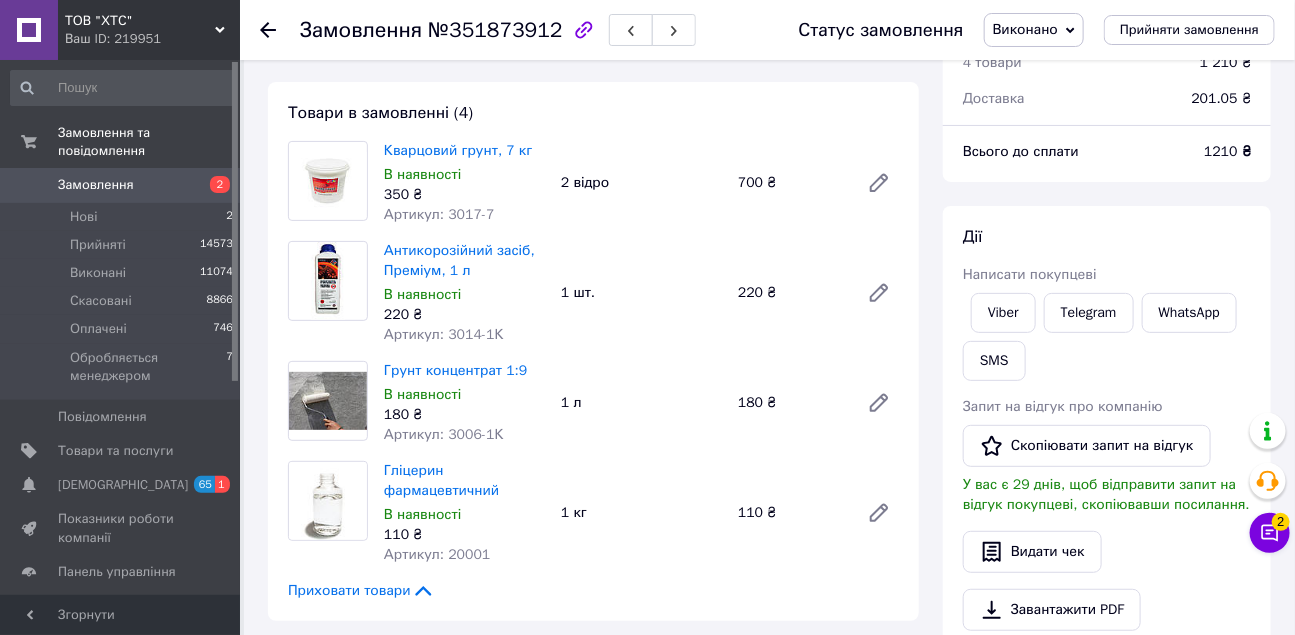 click at bounding box center (328, 501) 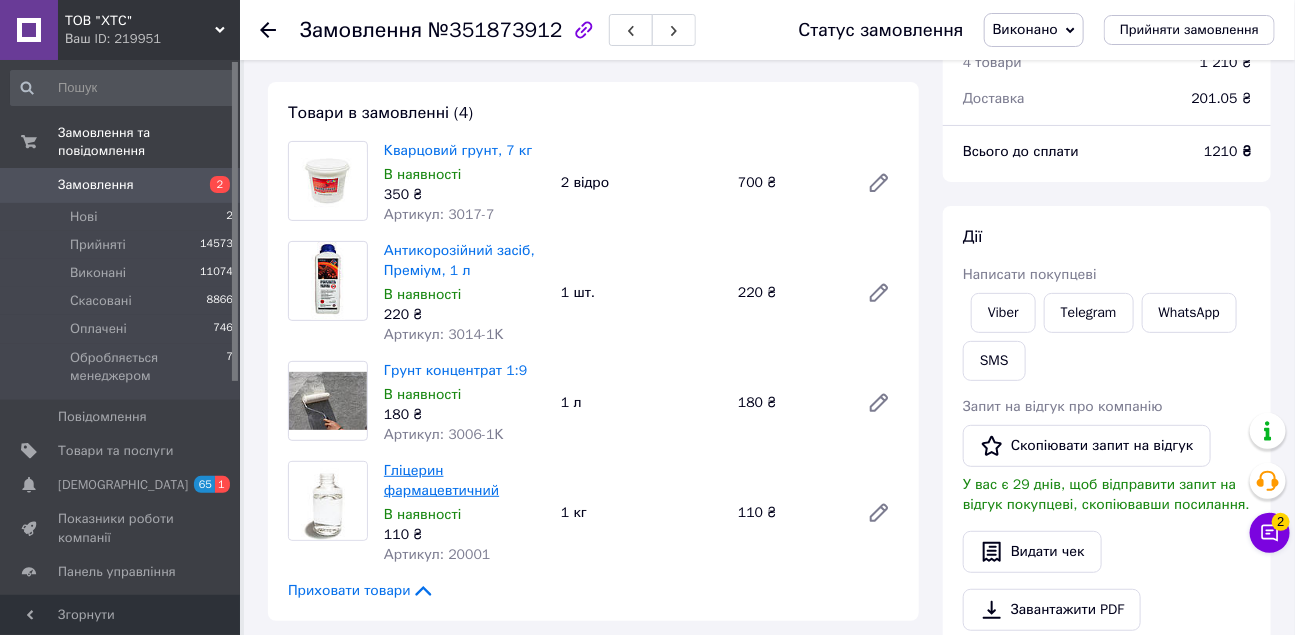 click on "Гліцерин фармацевтичний" at bounding box center (441, 480) 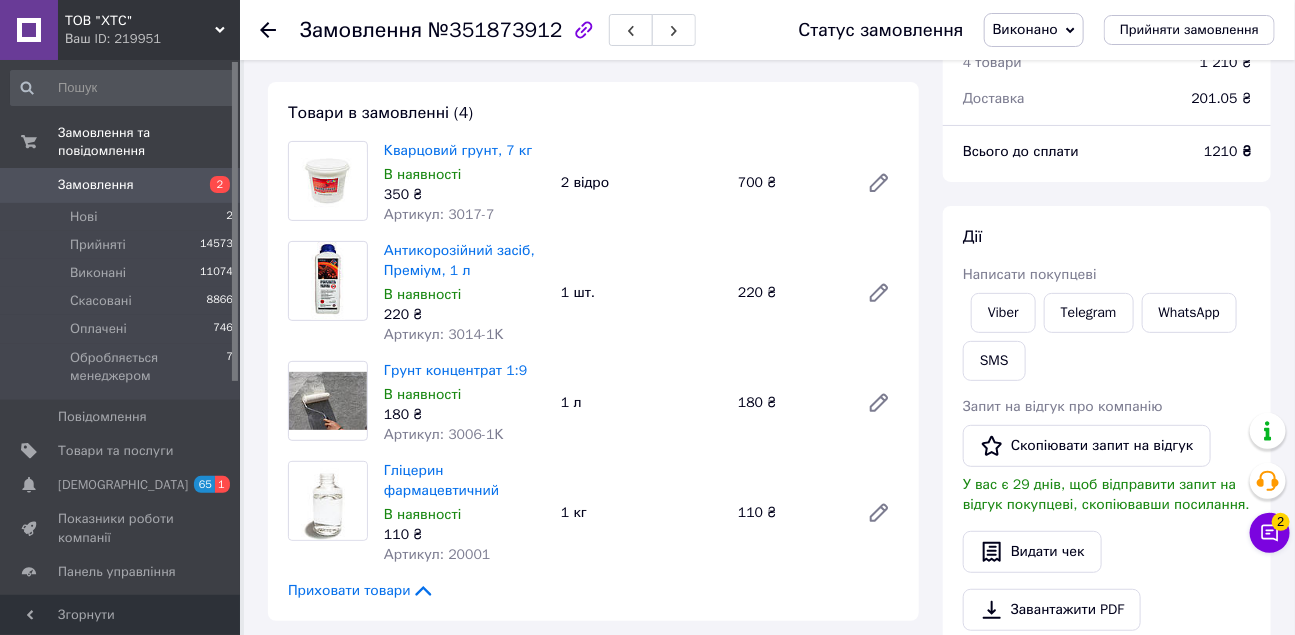click on "В наявності" at bounding box center [464, 175] 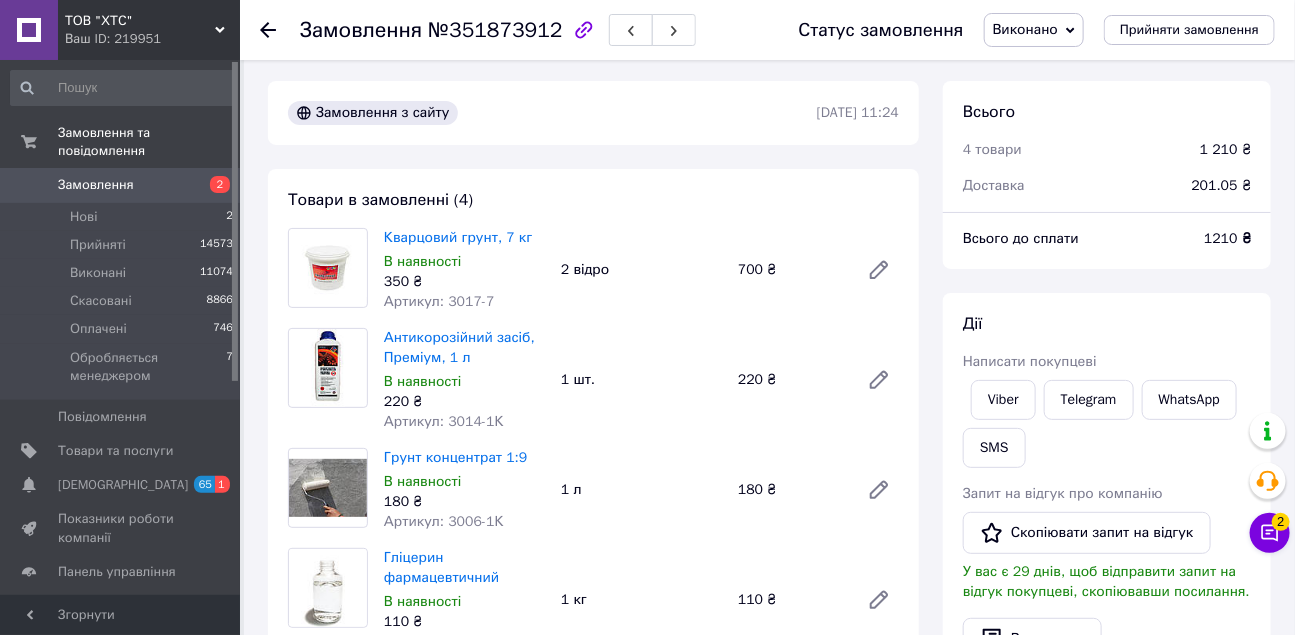 scroll, scrollTop: 0, scrollLeft: 0, axis: both 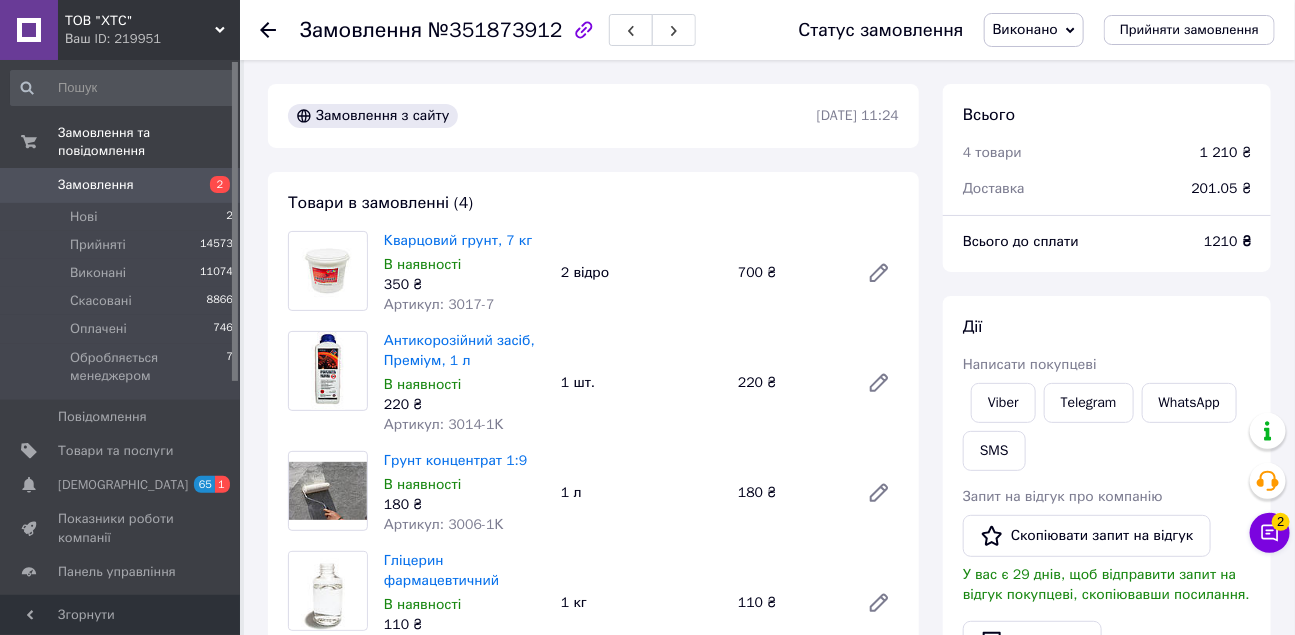 click 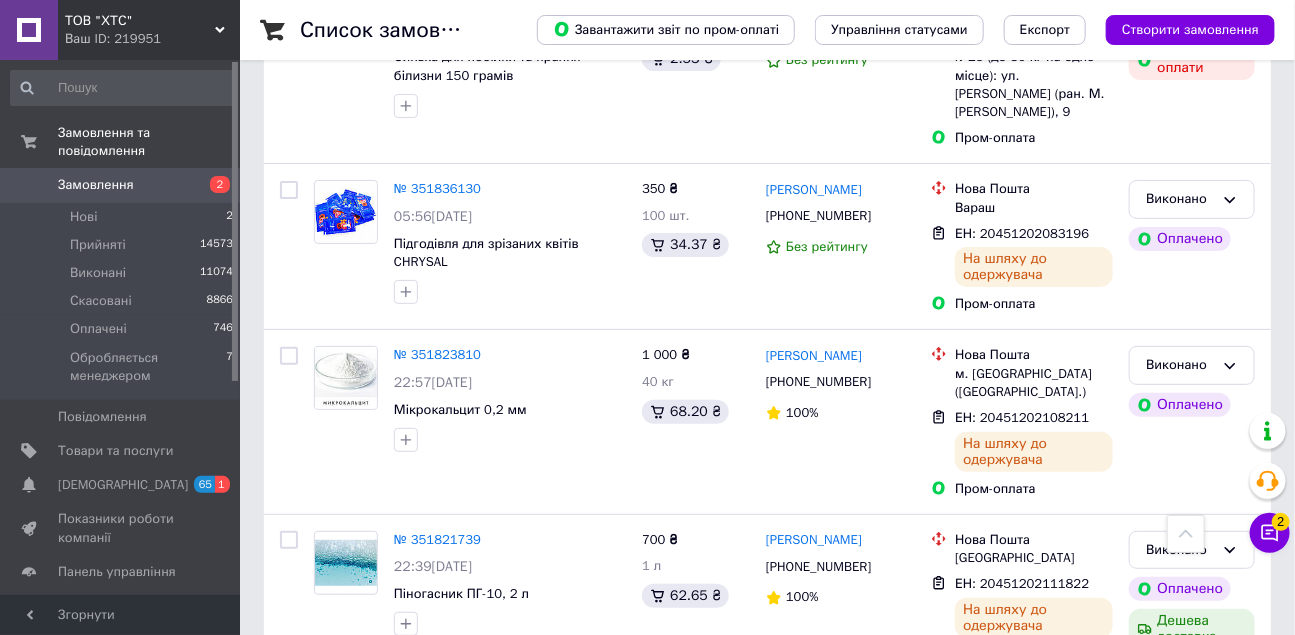 scroll, scrollTop: 2909, scrollLeft: 0, axis: vertical 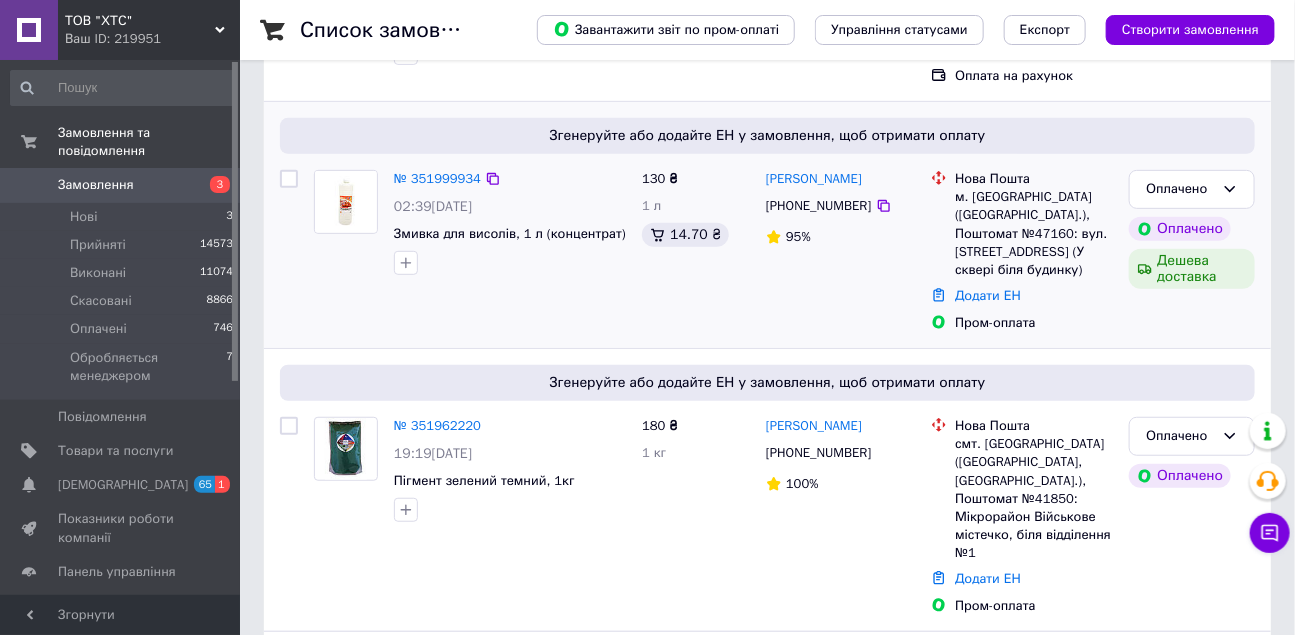 click on "№ 351999934 02:39, 10.07.2025 Змивка для висолів, 1 л (концентрат)" at bounding box center [510, 222] 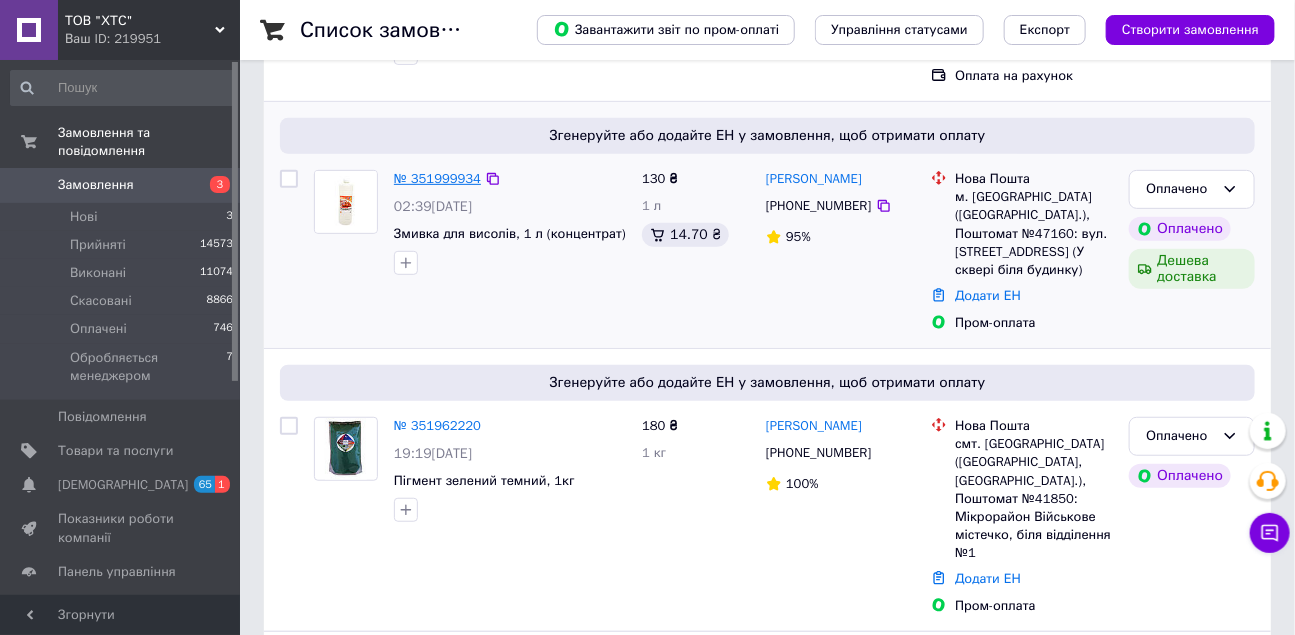 click on "№ 351999934" at bounding box center [437, 178] 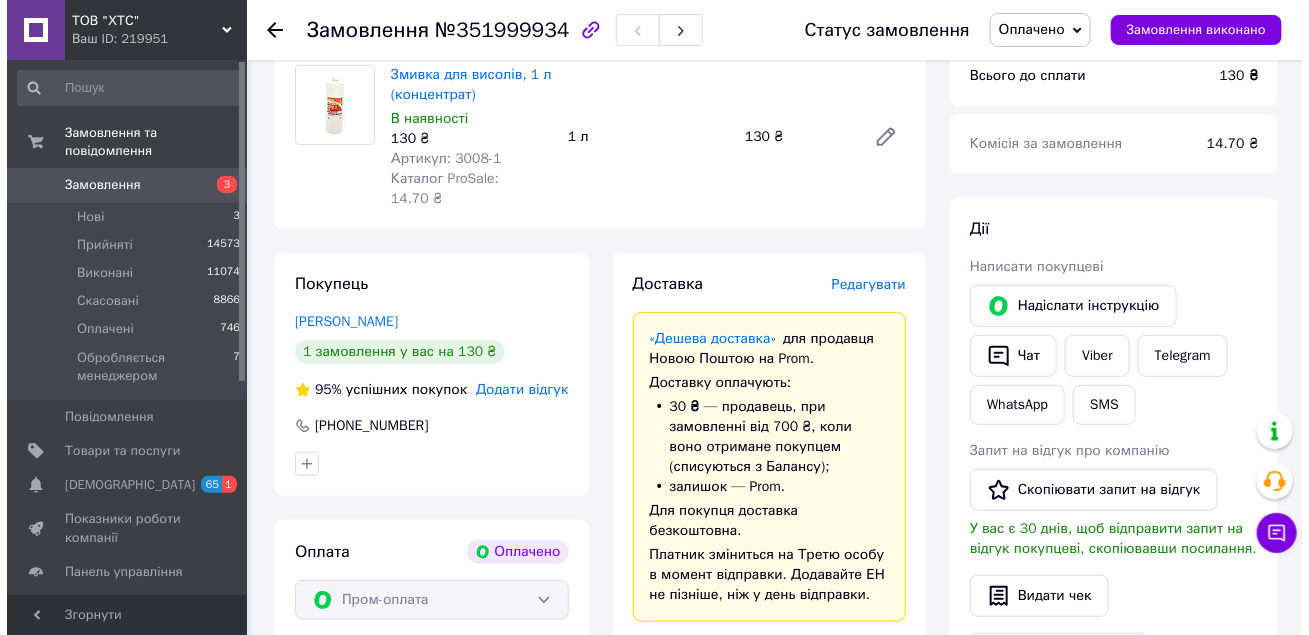 scroll, scrollTop: 181, scrollLeft: 0, axis: vertical 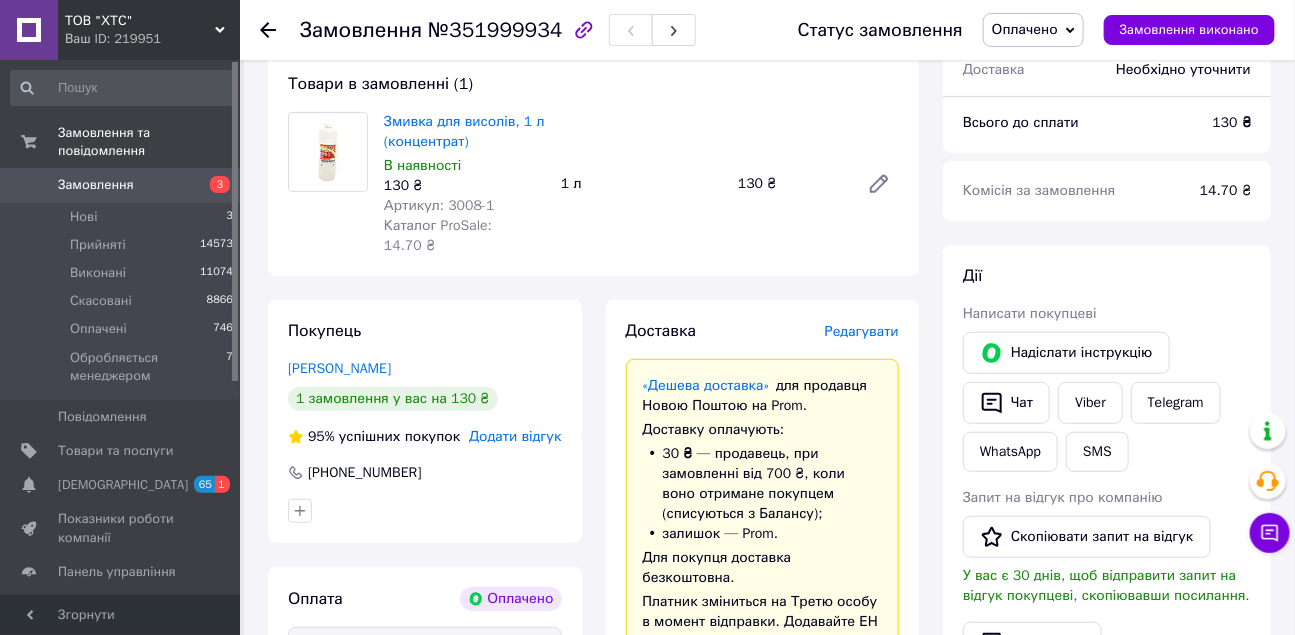 click on "Редагувати" at bounding box center (862, 331) 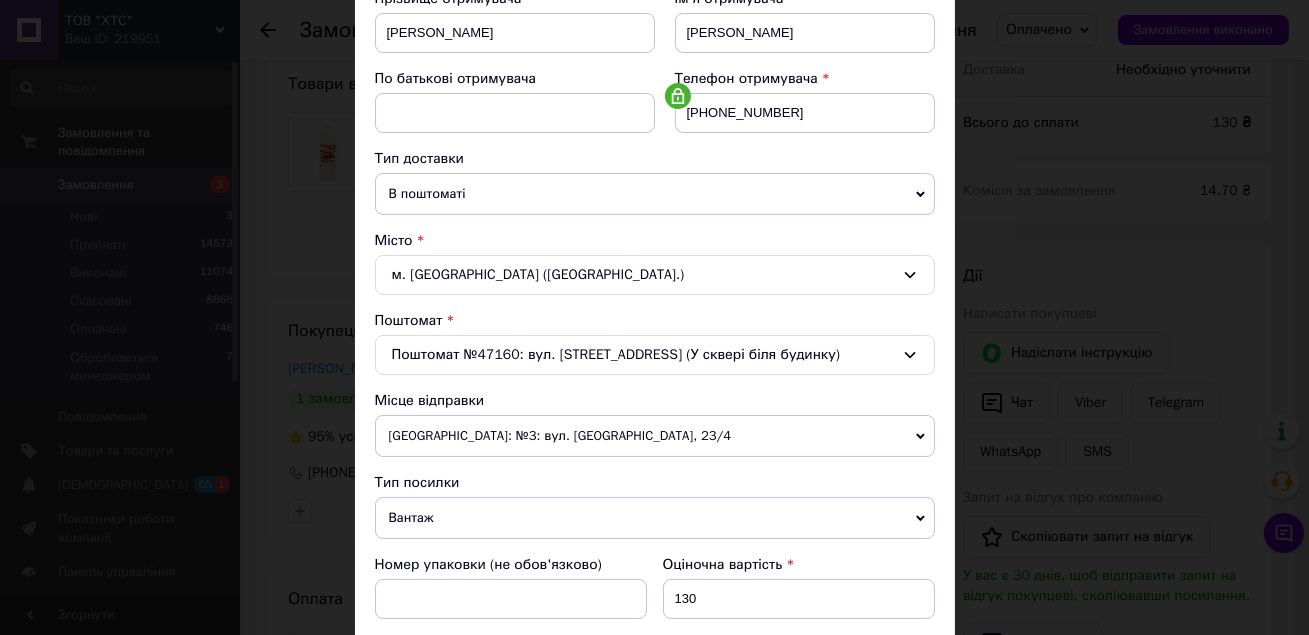 scroll, scrollTop: 363, scrollLeft: 0, axis: vertical 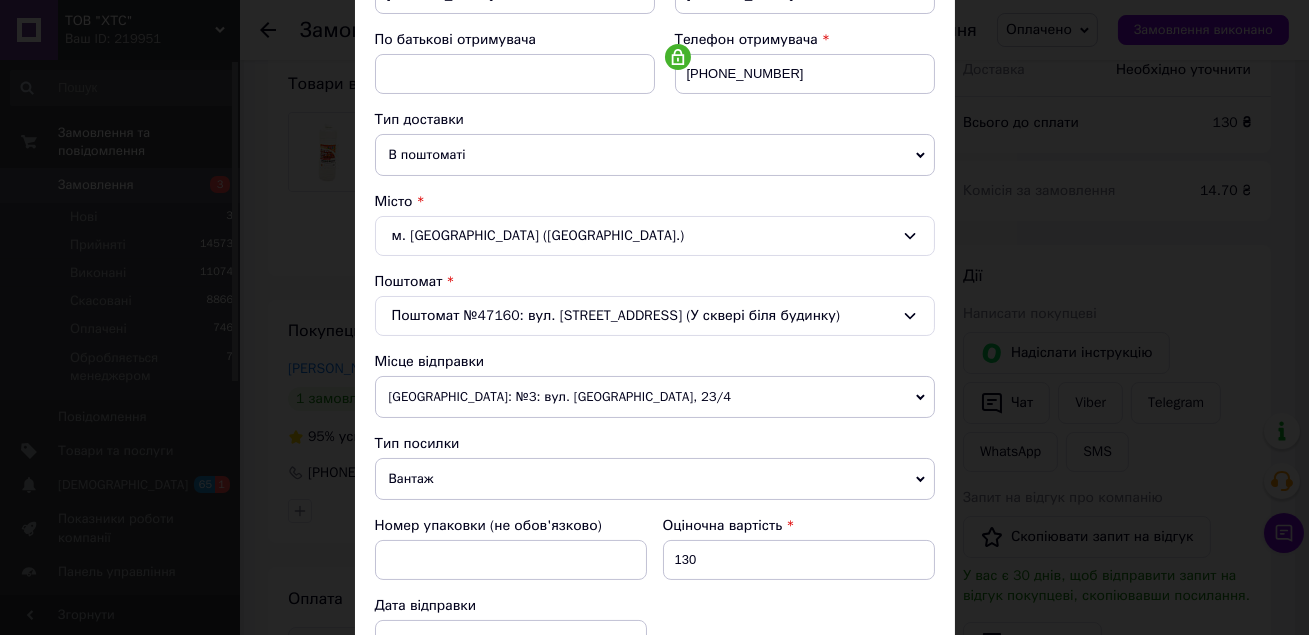 click 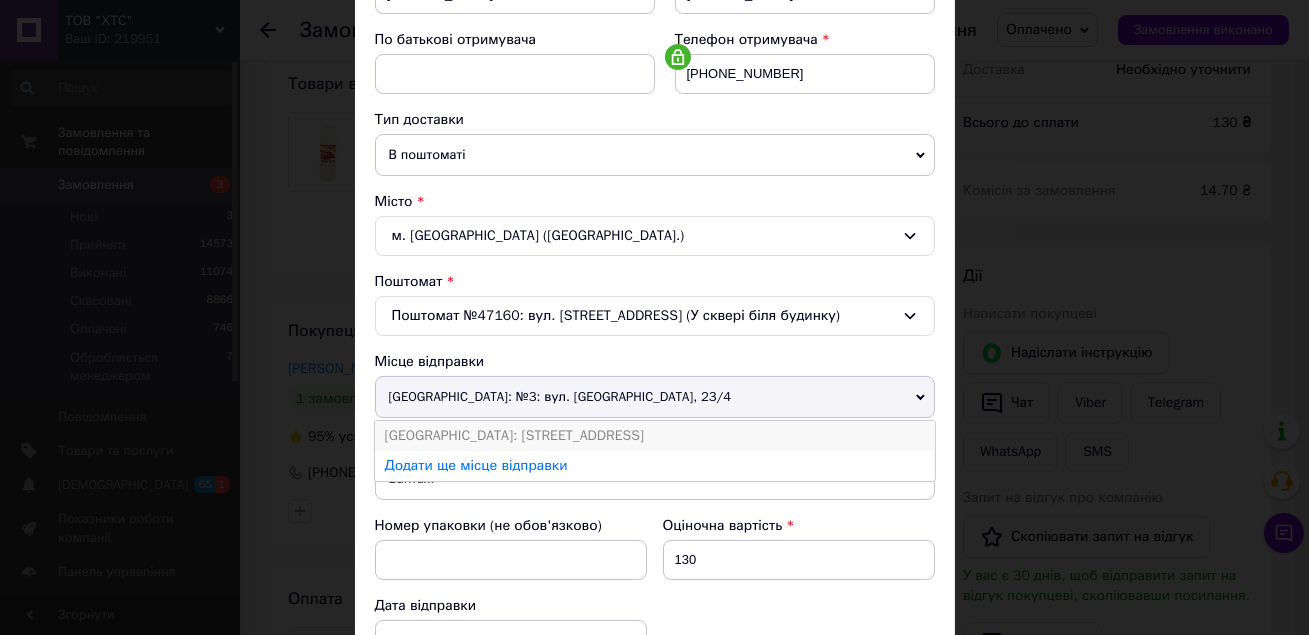 click on "[GEOGRAPHIC_DATA]: [STREET_ADDRESS]" at bounding box center [655, 436] 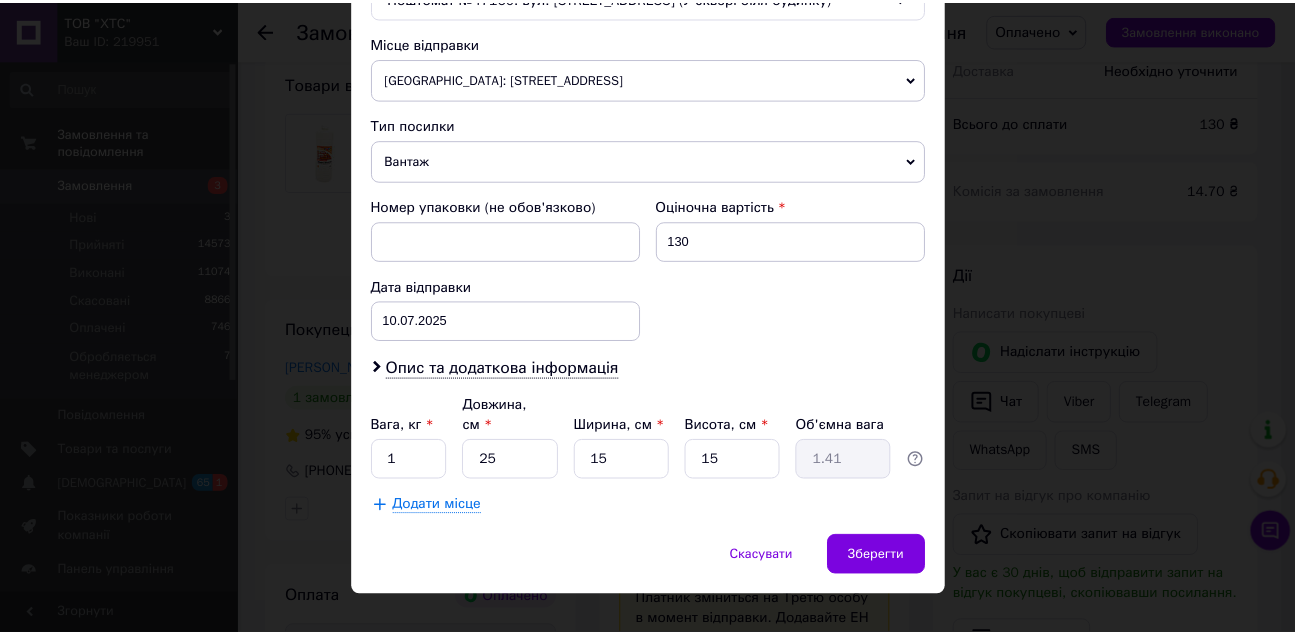 scroll, scrollTop: 690, scrollLeft: 0, axis: vertical 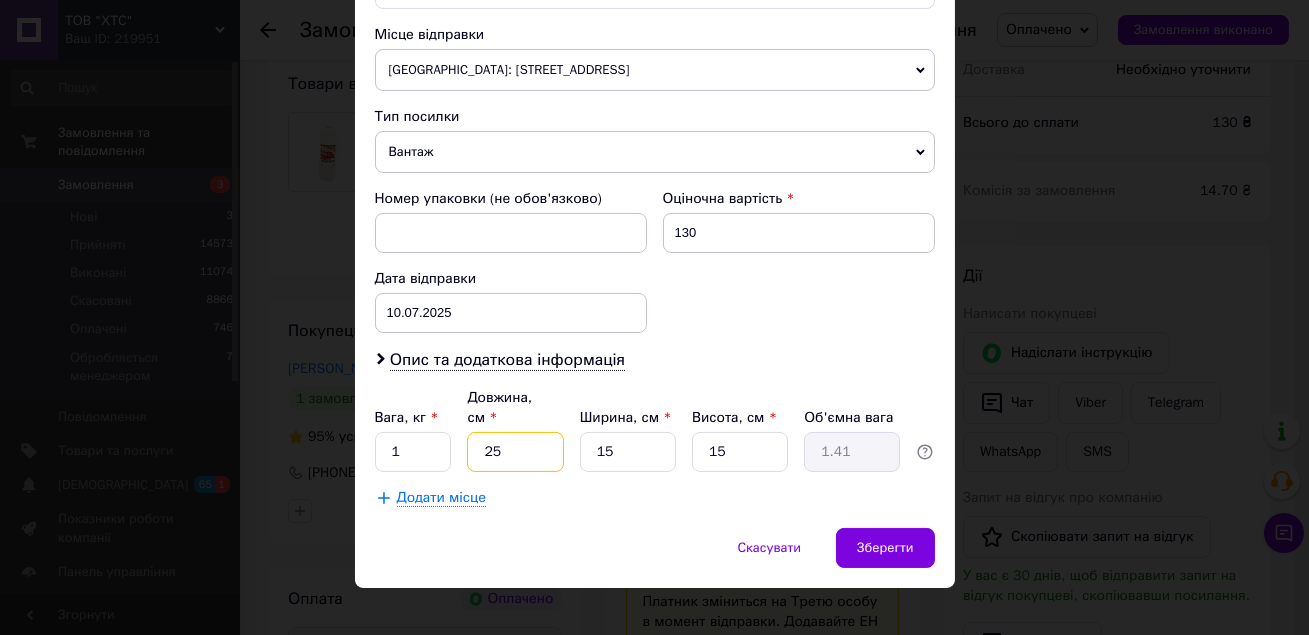 click on "25" at bounding box center (515, 452) 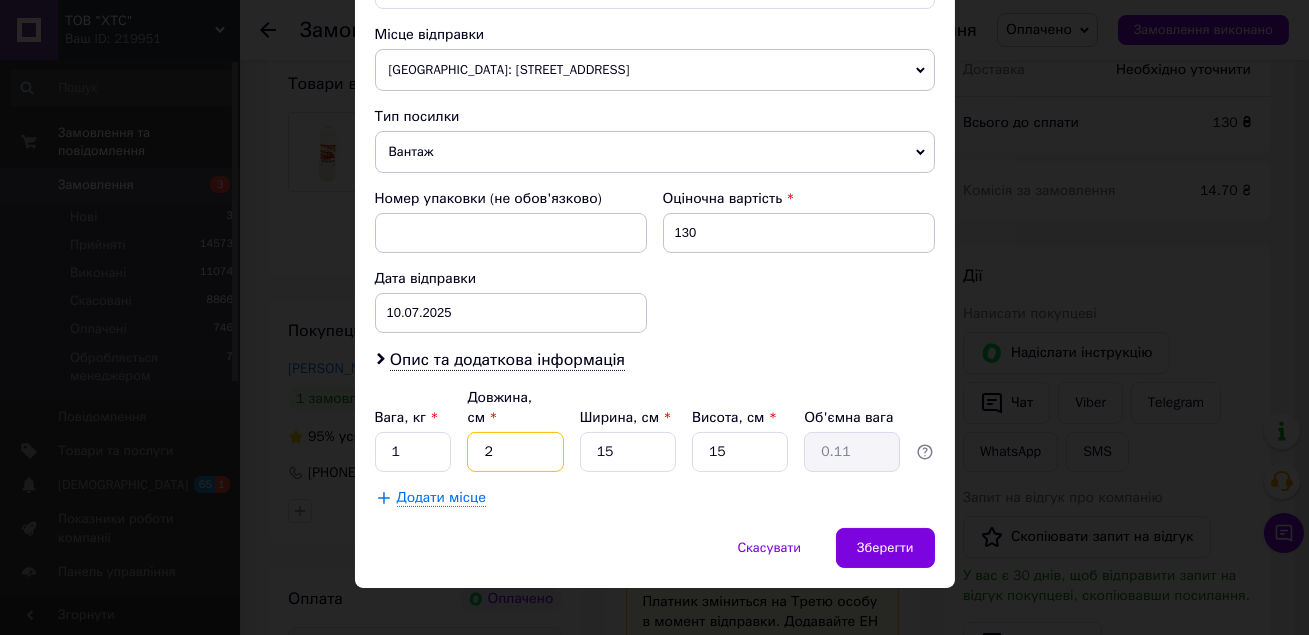 type on "20" 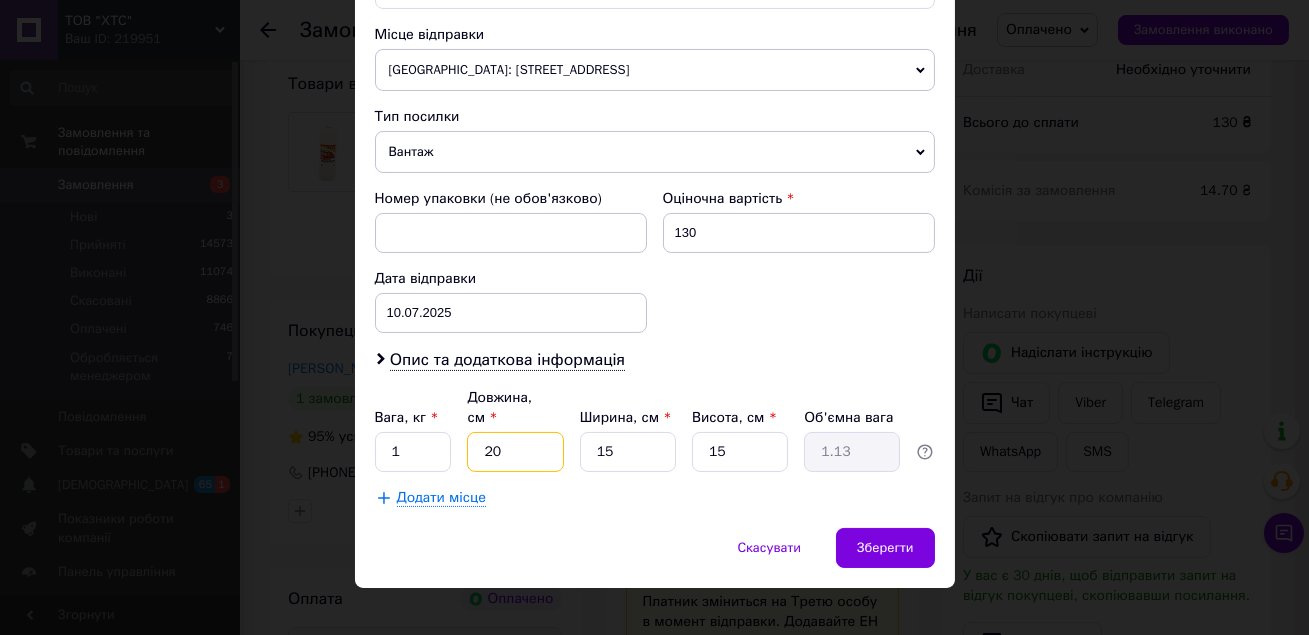 type on "20" 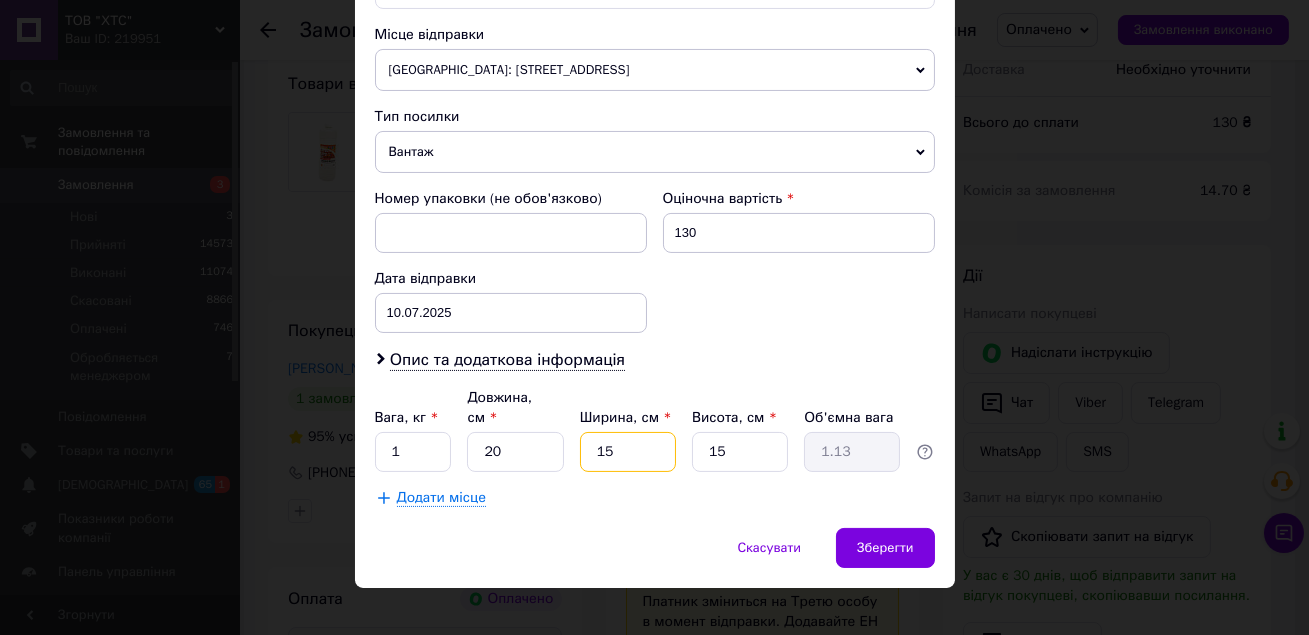 click on "15" at bounding box center (628, 452) 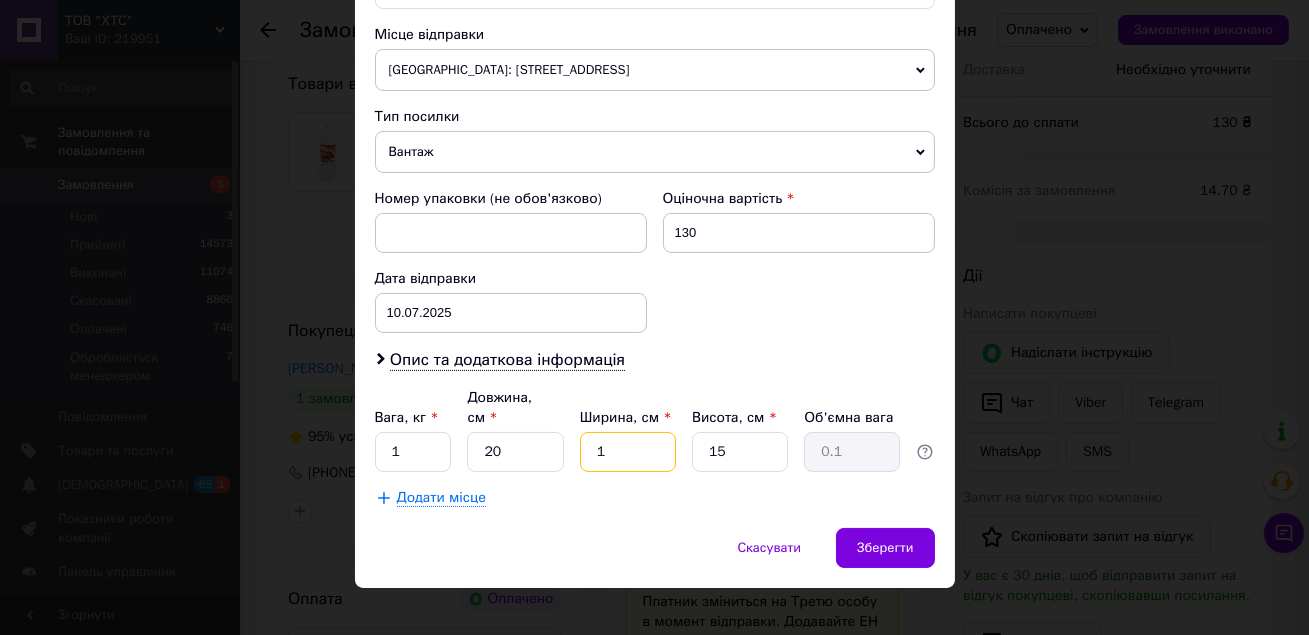 type on "10" 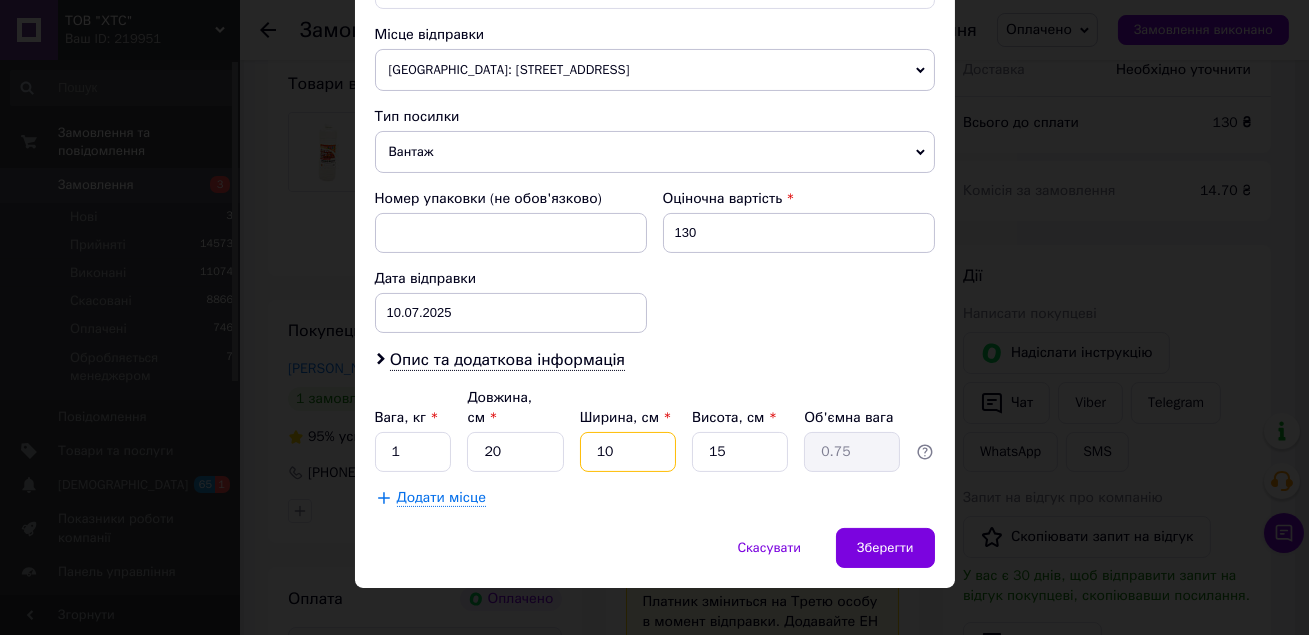 type on "10" 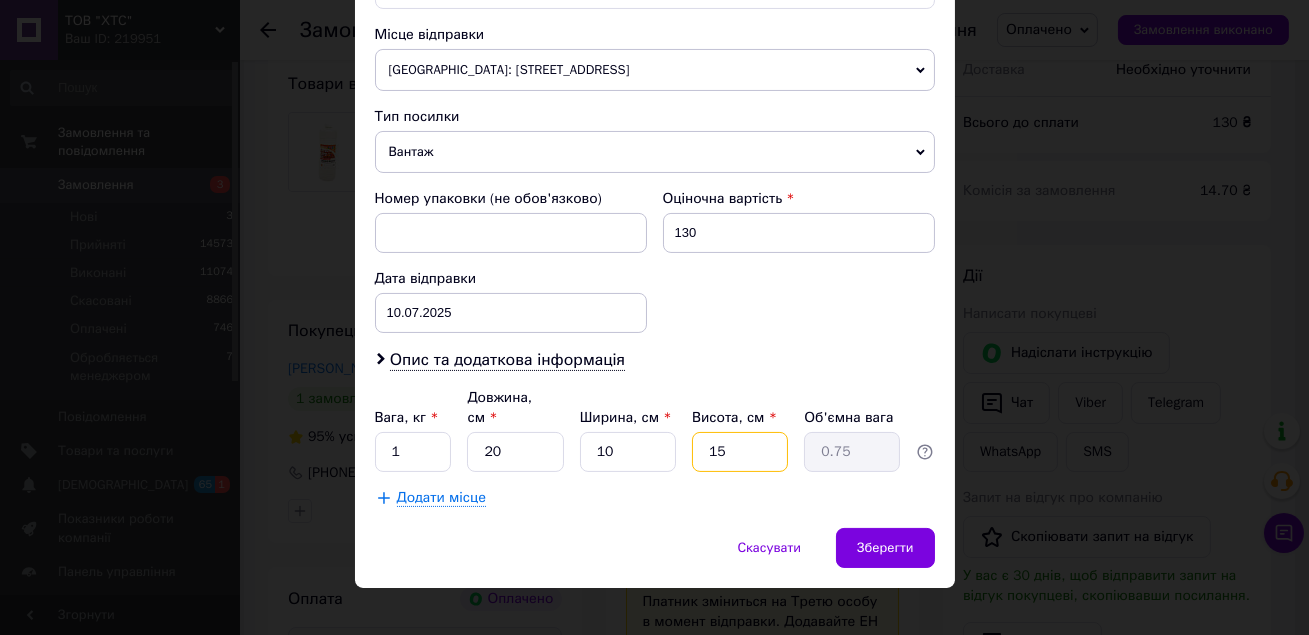 click on "15" at bounding box center [740, 452] 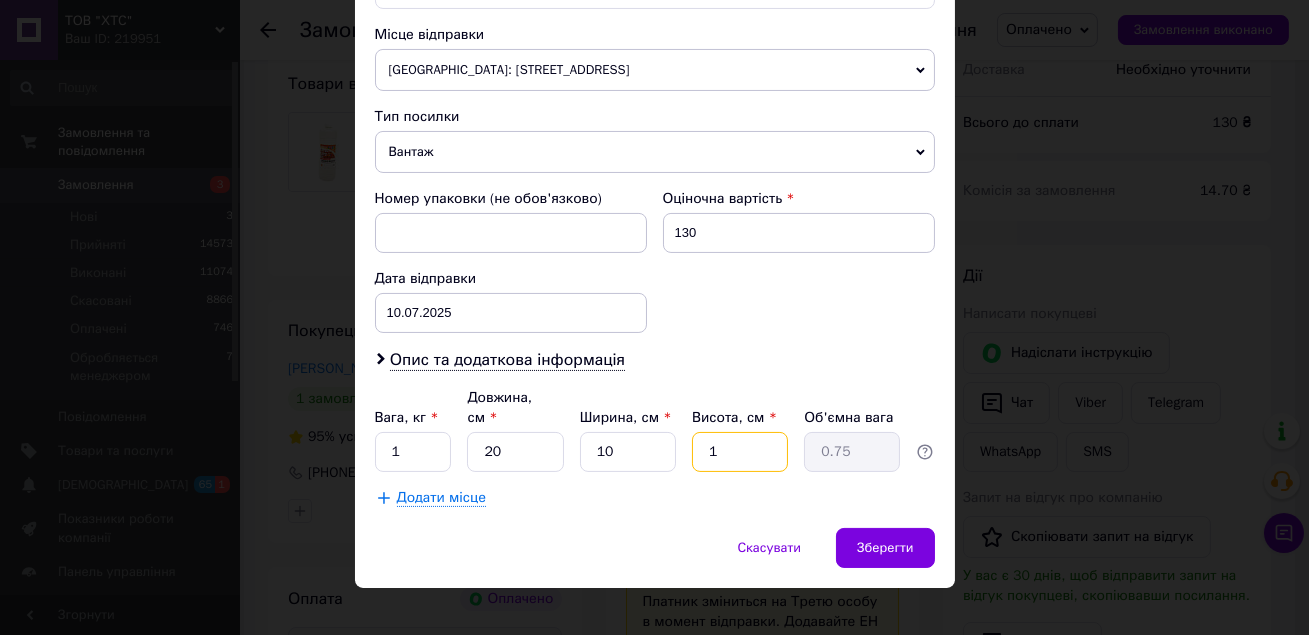 type on "1" 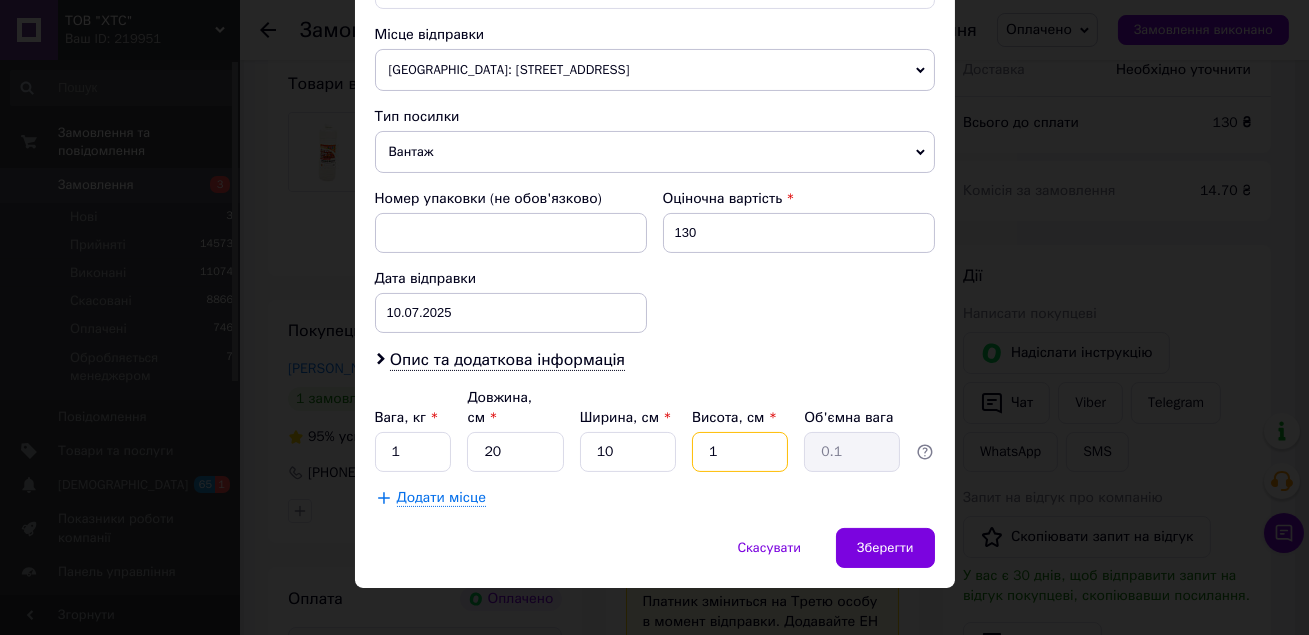type 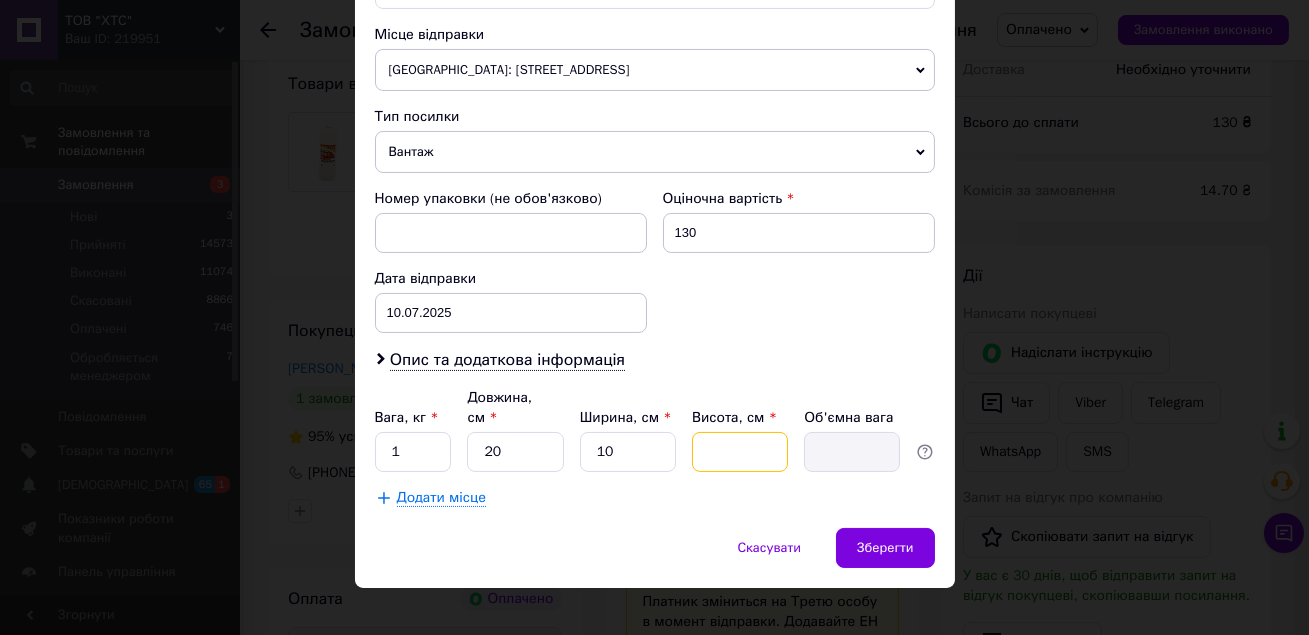 type on "2" 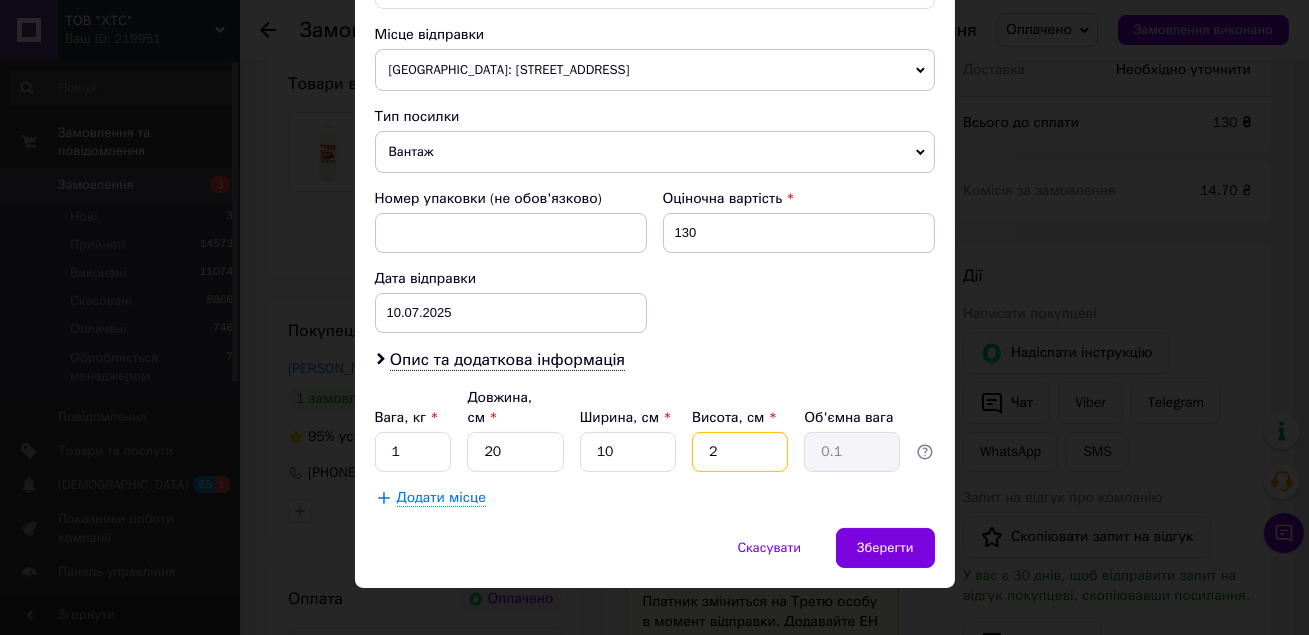 type on "20" 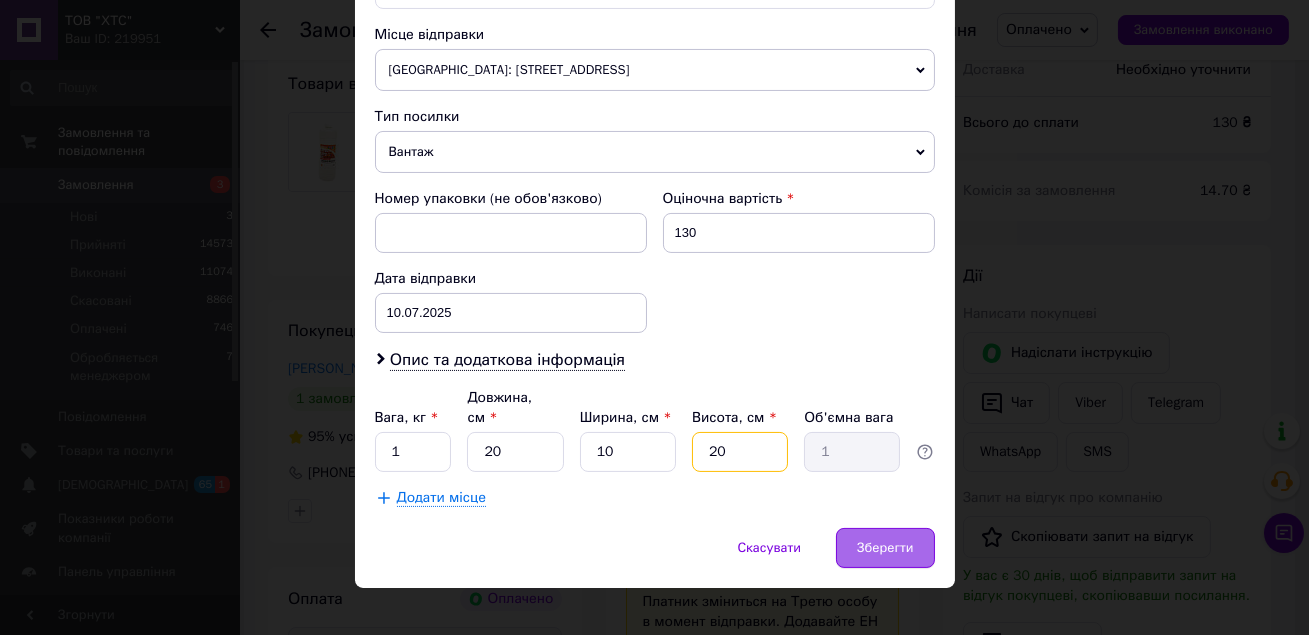 type on "20" 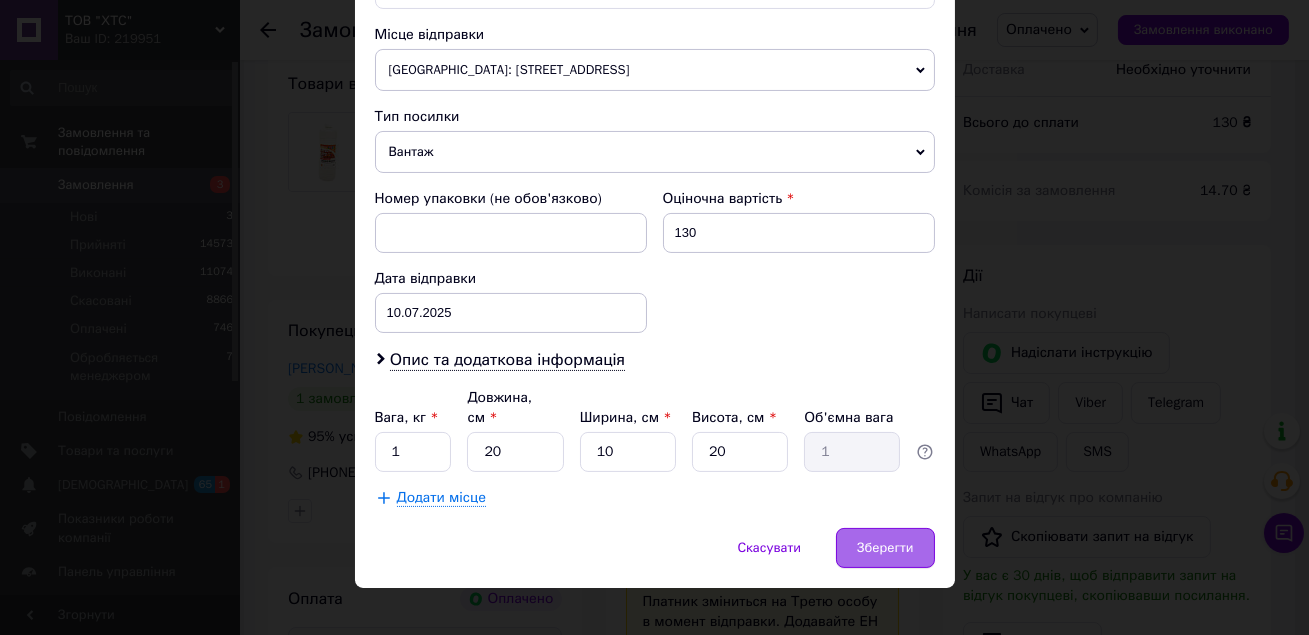 click on "Зберегти" at bounding box center [885, 548] 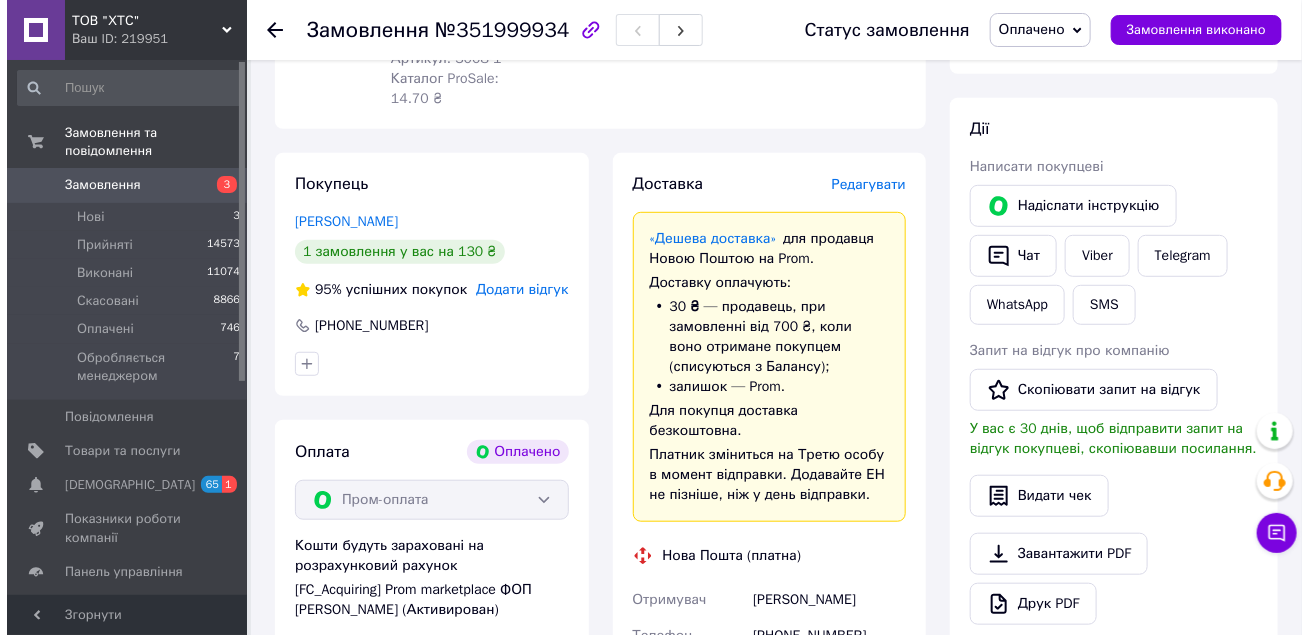 scroll, scrollTop: 181, scrollLeft: 0, axis: vertical 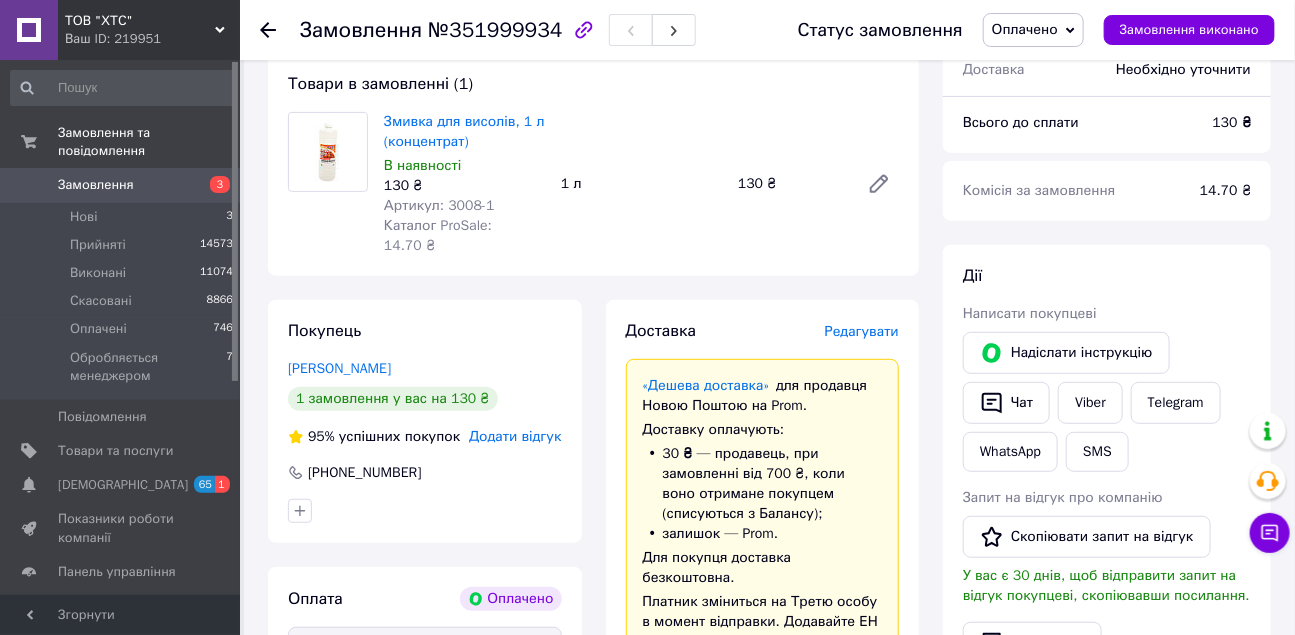 click on "Редагувати" at bounding box center [862, 331] 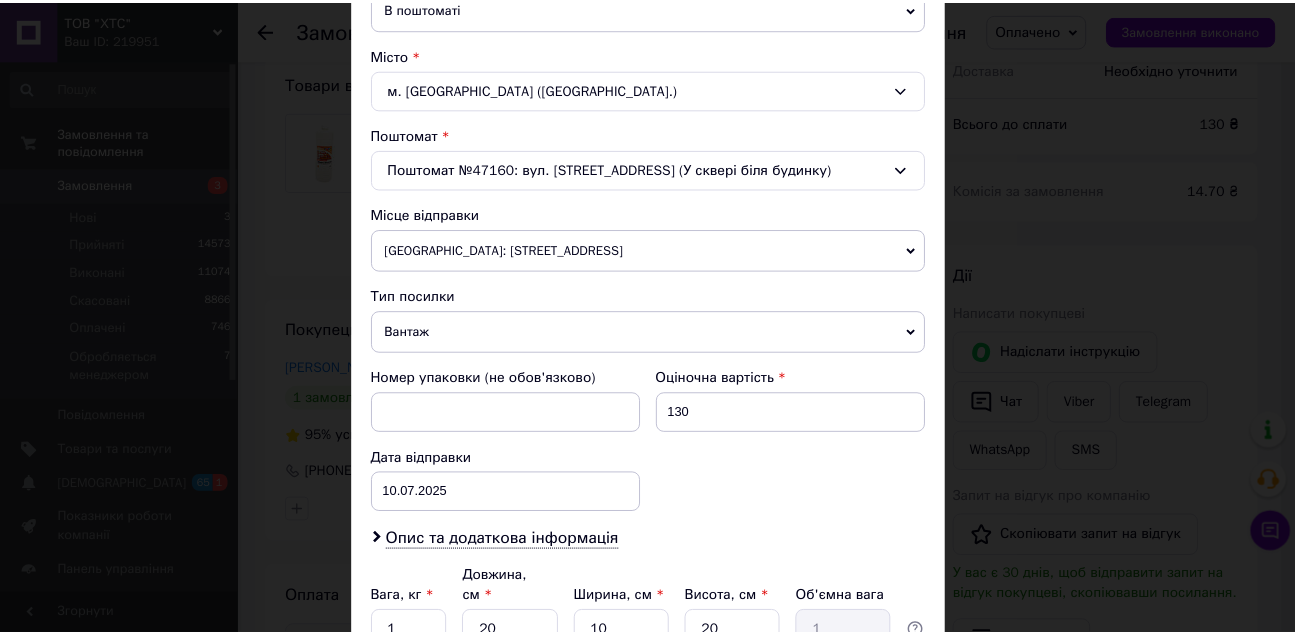 scroll, scrollTop: 690, scrollLeft: 0, axis: vertical 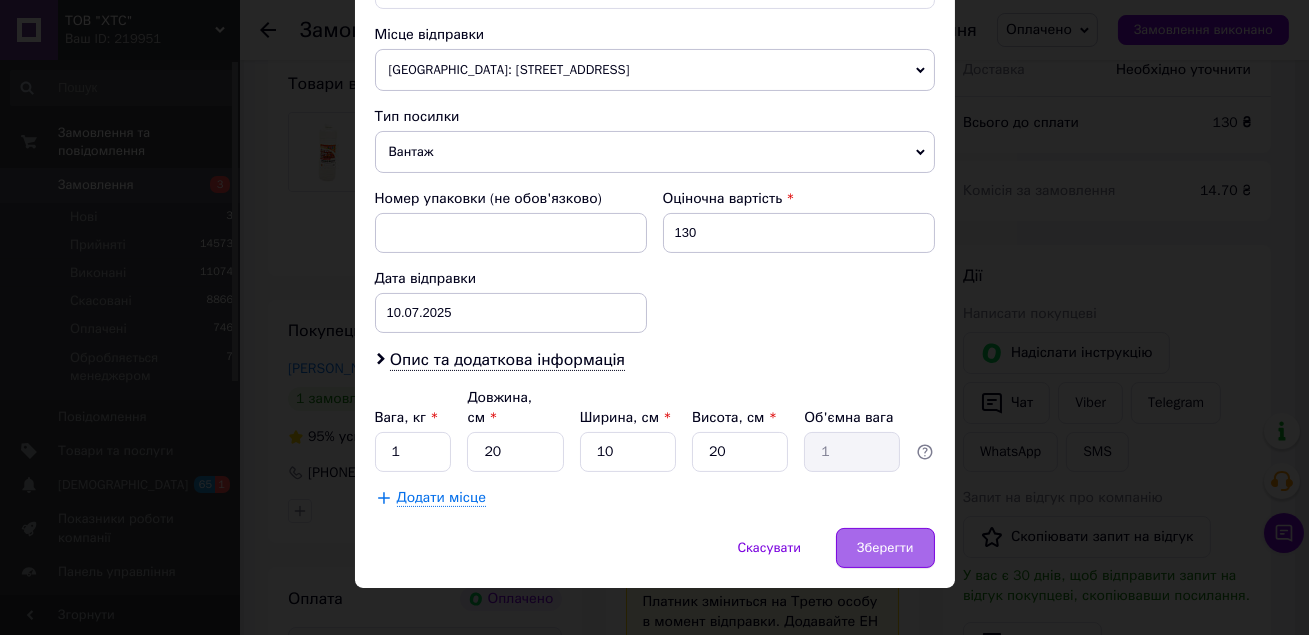 click on "Зберегти" at bounding box center [885, 548] 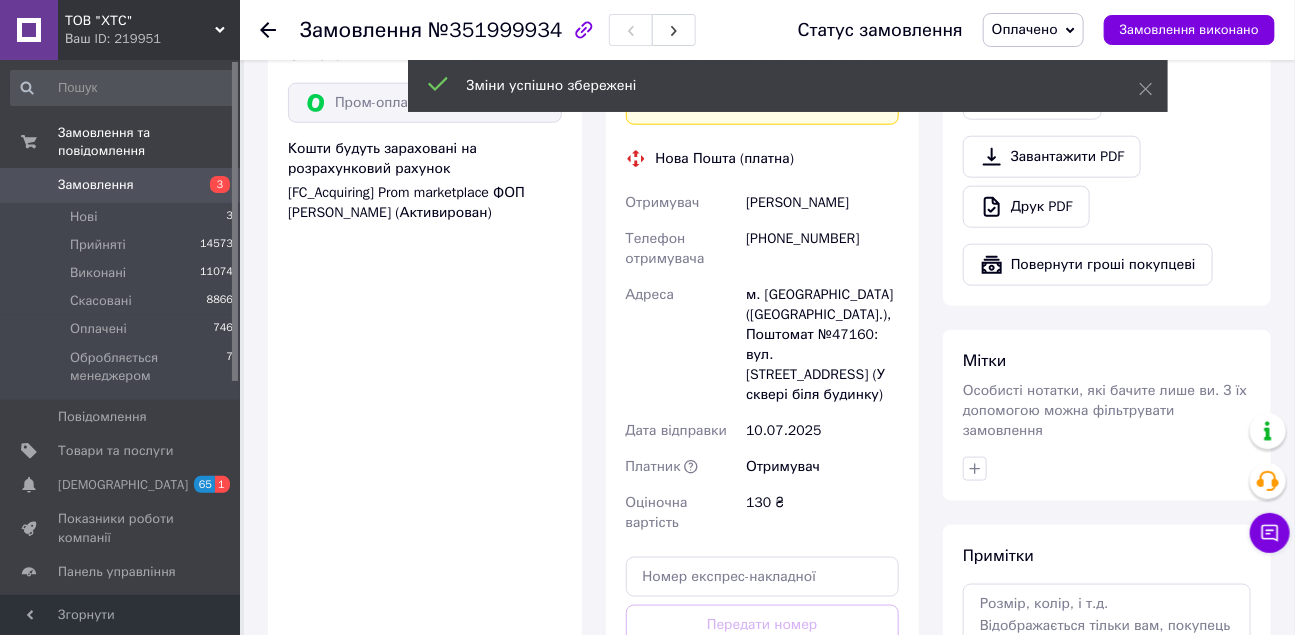 scroll, scrollTop: 909, scrollLeft: 0, axis: vertical 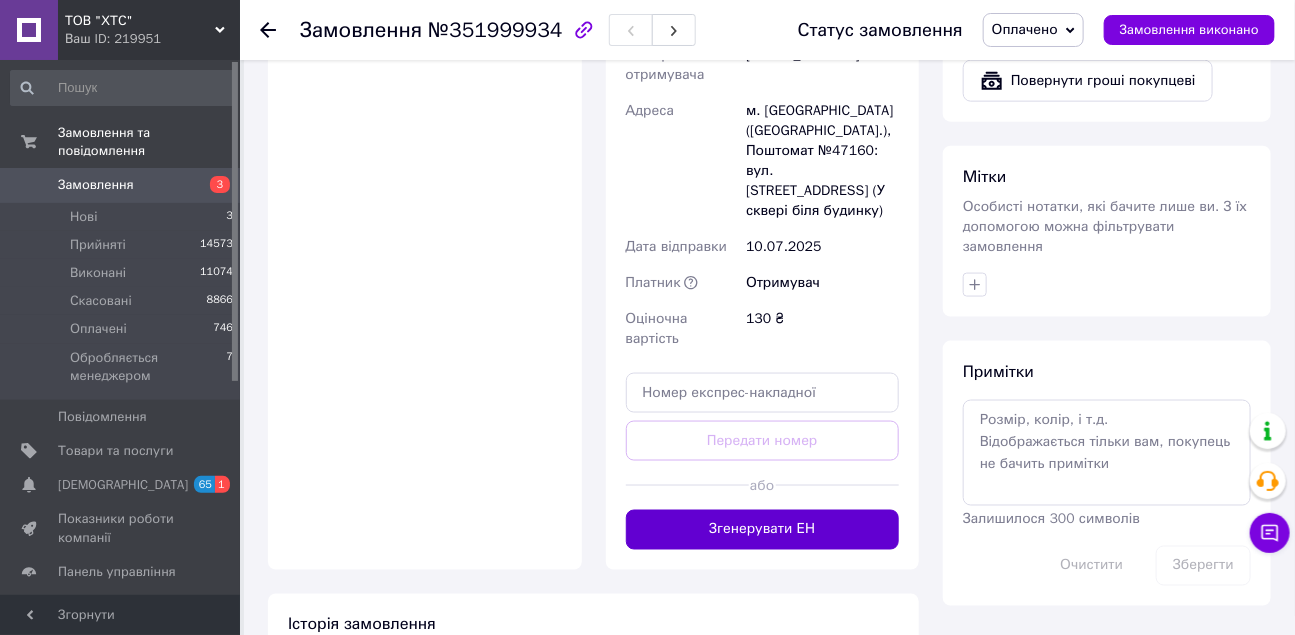 click on "Згенерувати ЕН" at bounding box center (763, 530) 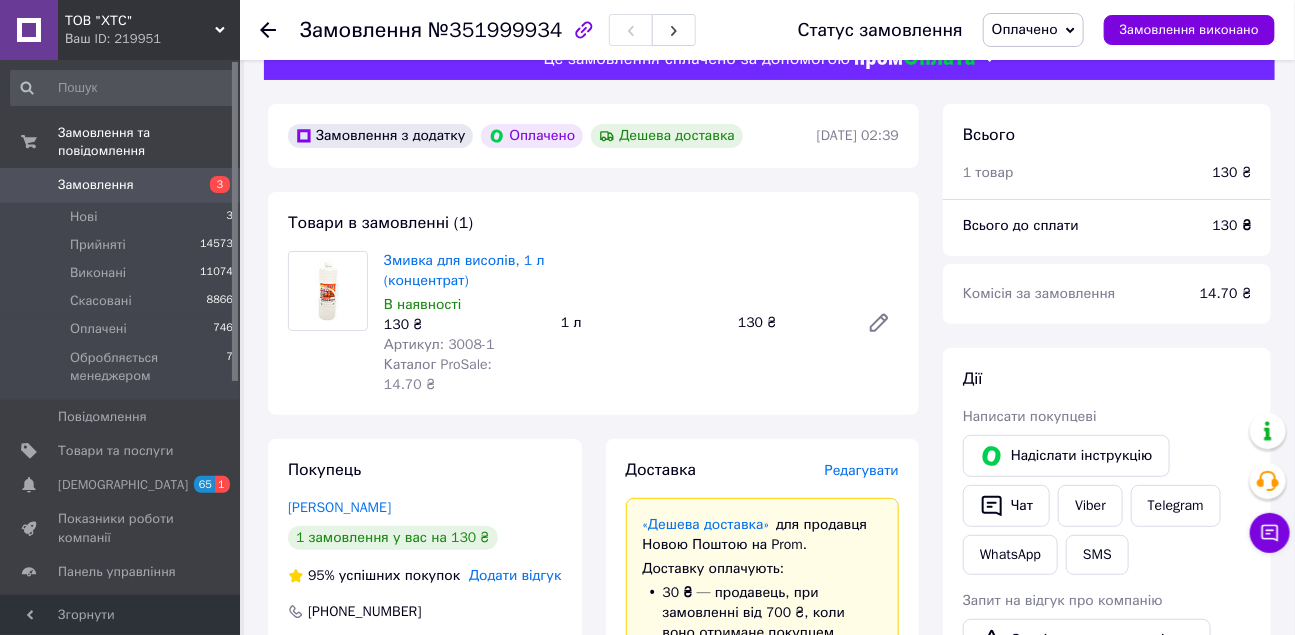 scroll, scrollTop: 0, scrollLeft: 0, axis: both 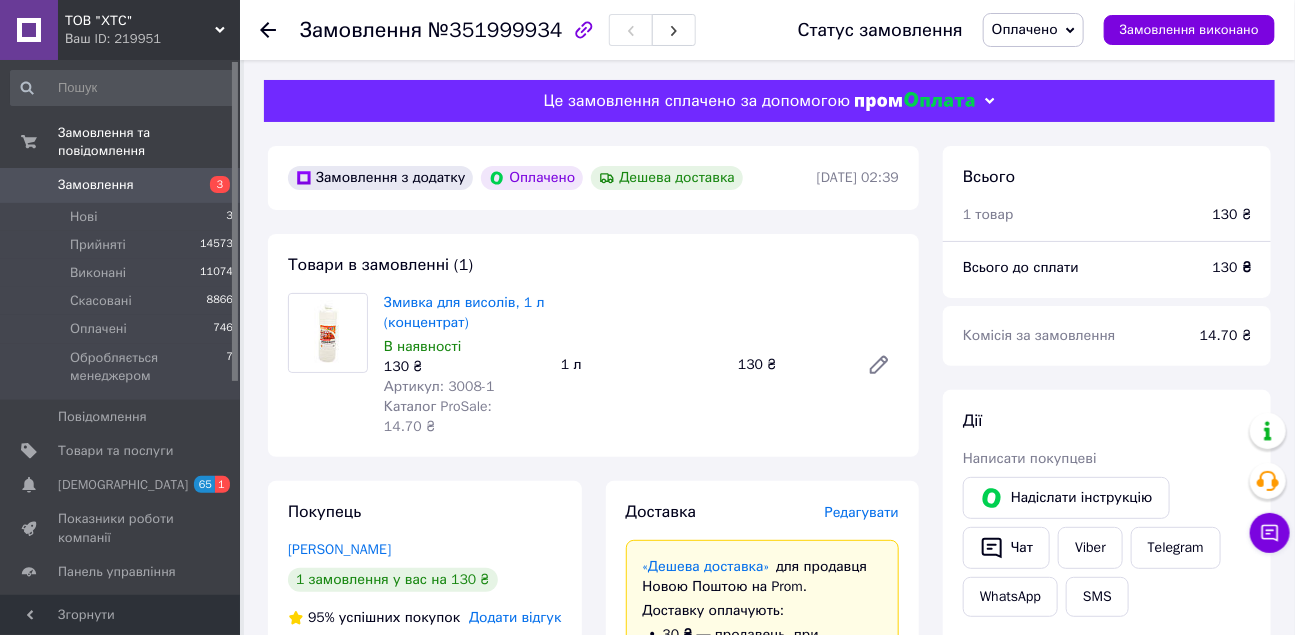 click at bounding box center [280, 30] 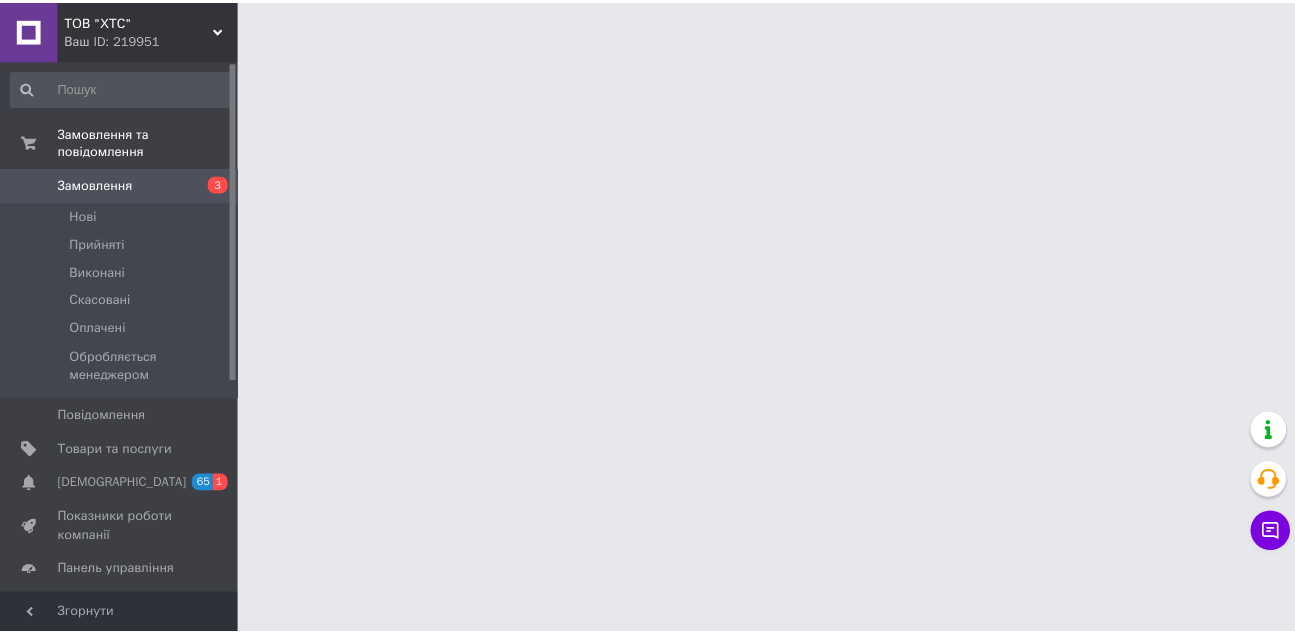 scroll, scrollTop: 0, scrollLeft: 0, axis: both 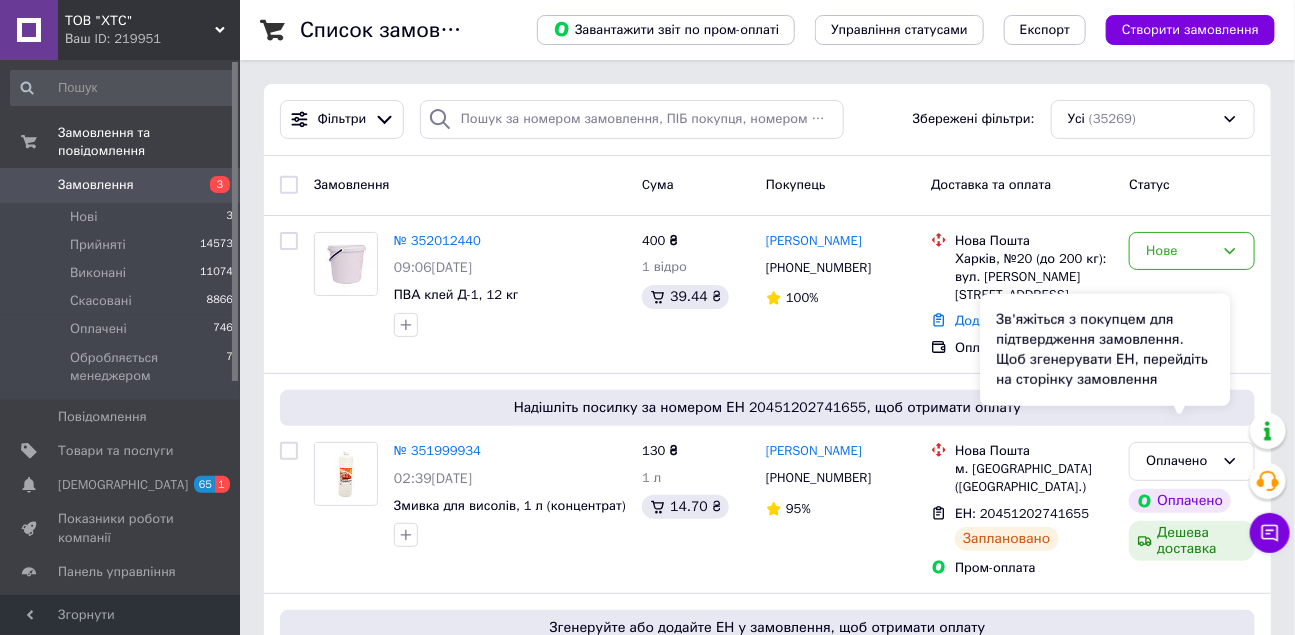click on "Надішліть посилку за номером ЕН 20451202741655, щоб отримати оплату" at bounding box center [767, 408] 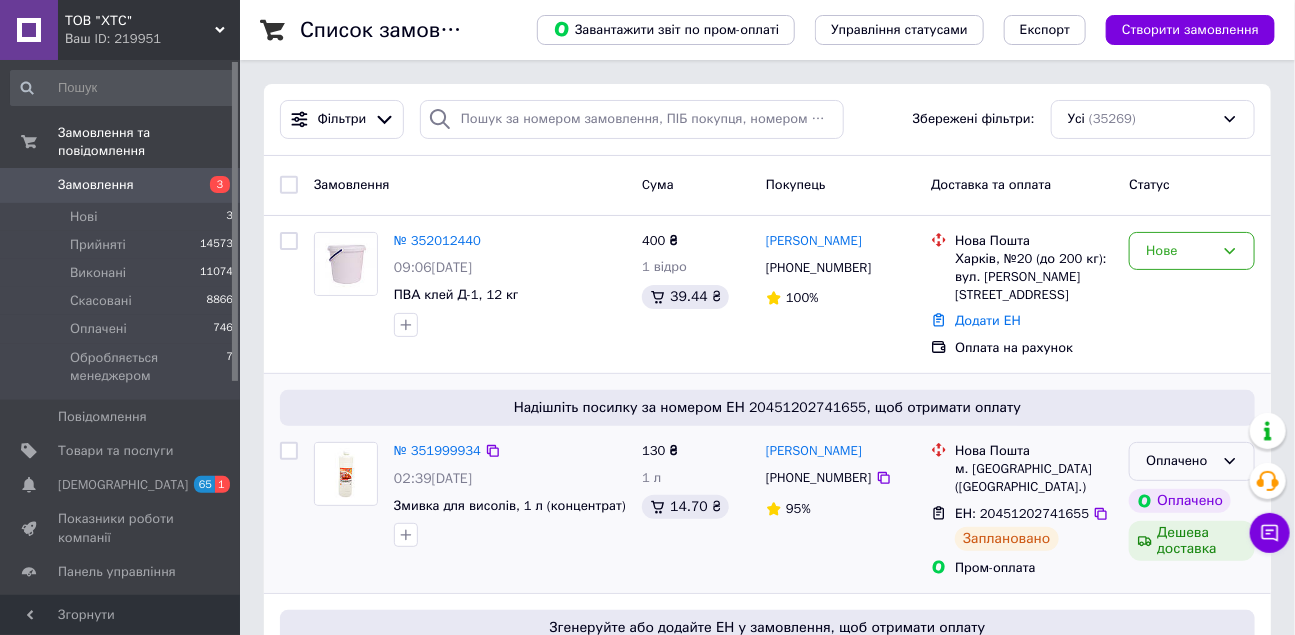 click 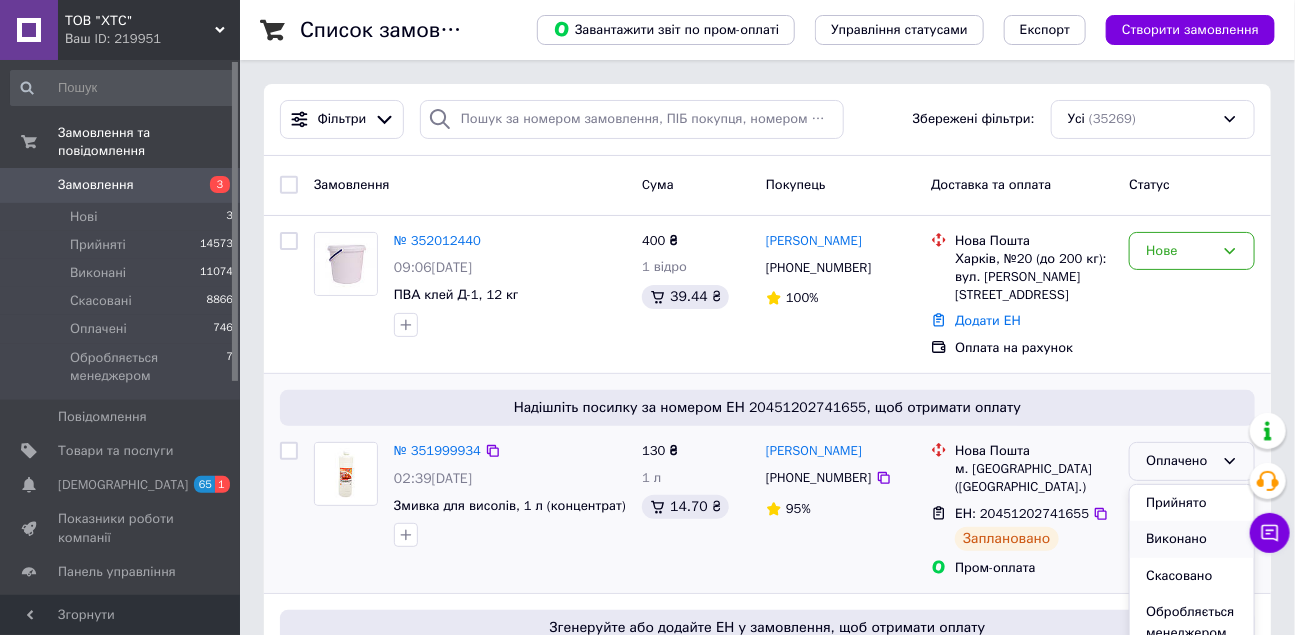 click on "Виконано" at bounding box center [1192, 539] 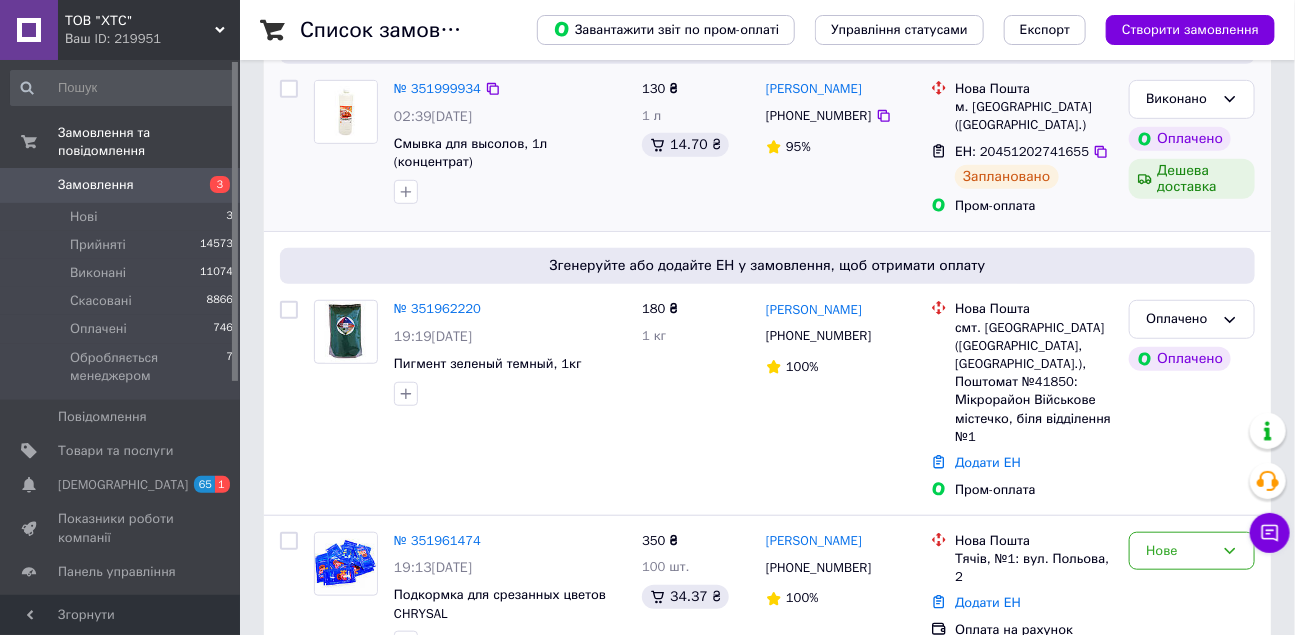 scroll, scrollTop: 363, scrollLeft: 0, axis: vertical 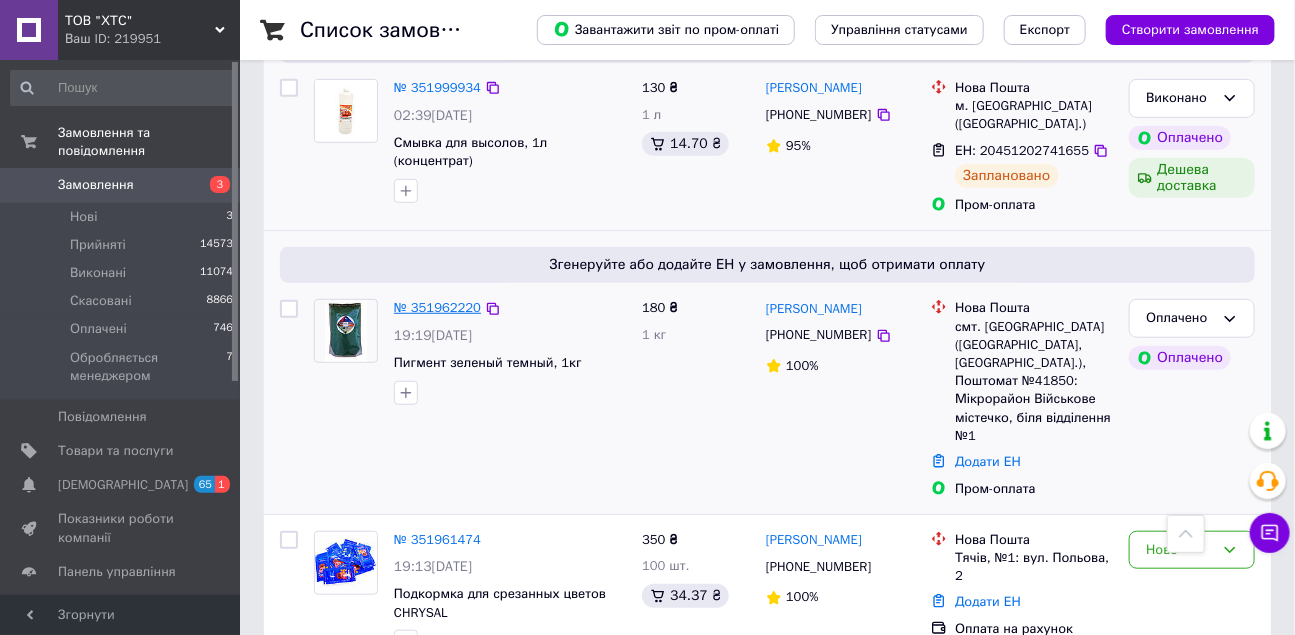 click on "№ 351962220" at bounding box center (437, 307) 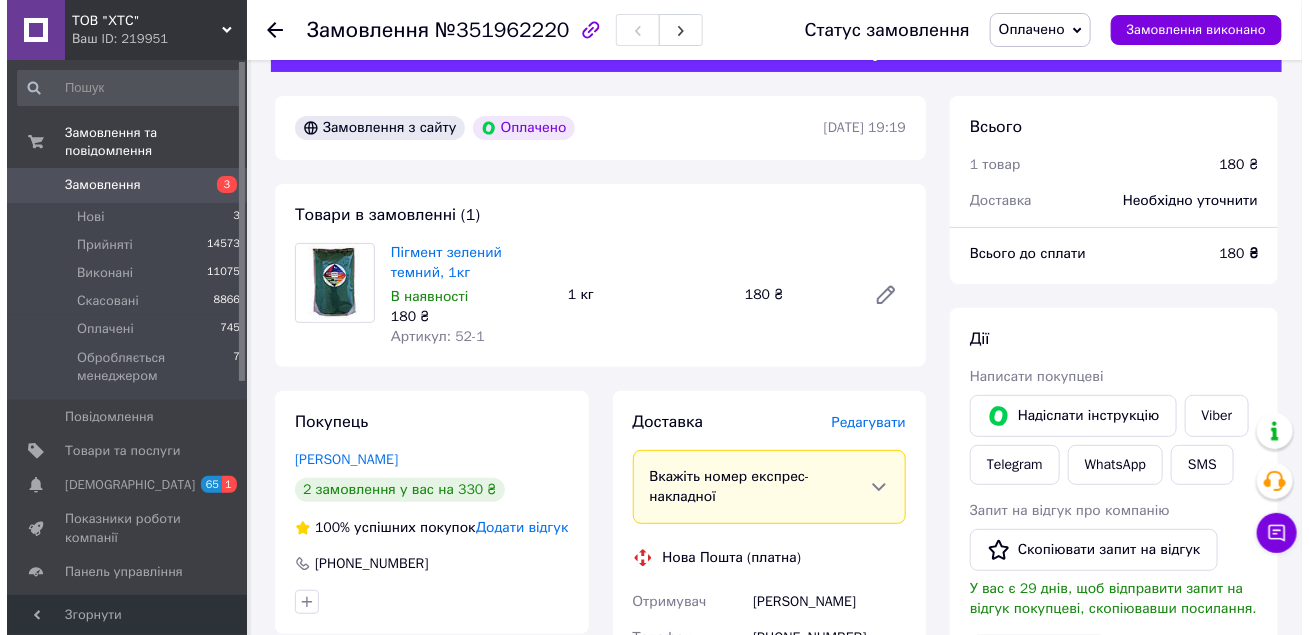 scroll, scrollTop: 90, scrollLeft: 0, axis: vertical 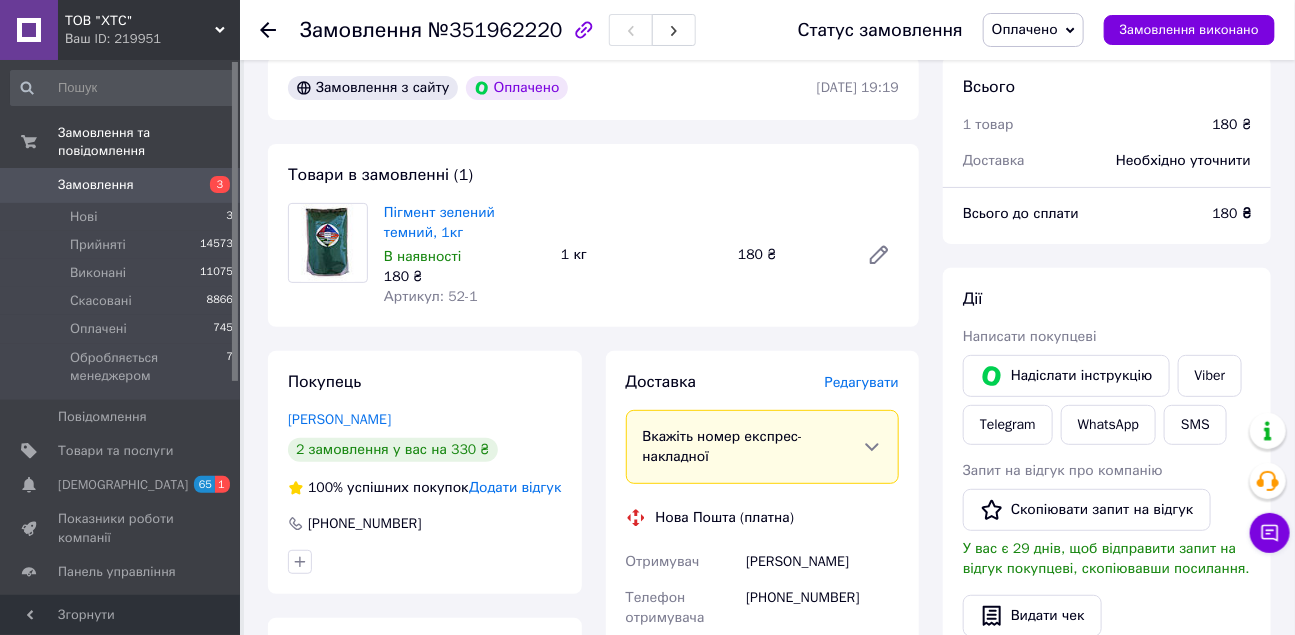 click on "Редагувати" at bounding box center (862, 382) 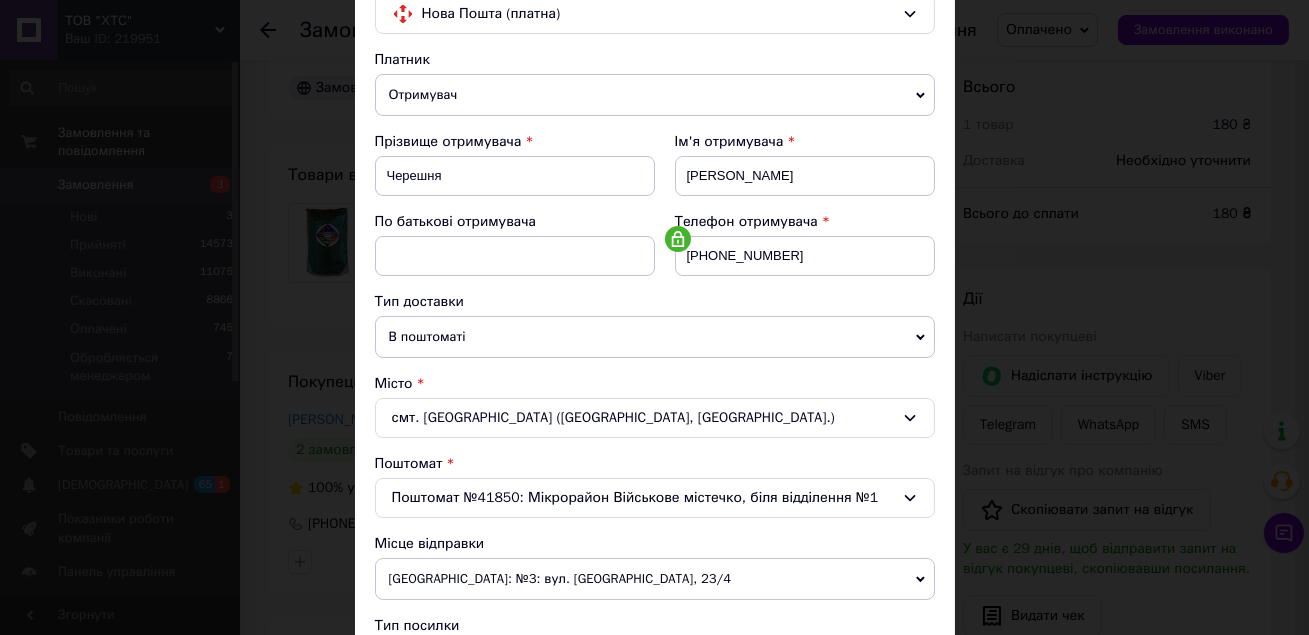 scroll, scrollTop: 363, scrollLeft: 0, axis: vertical 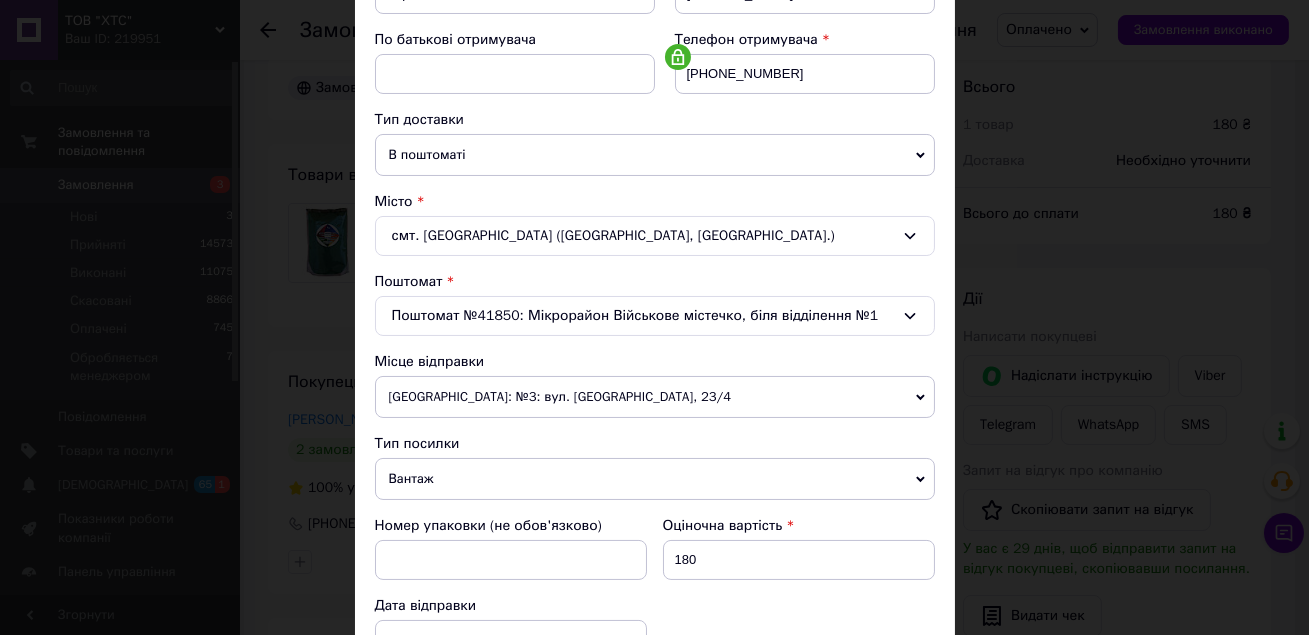 click 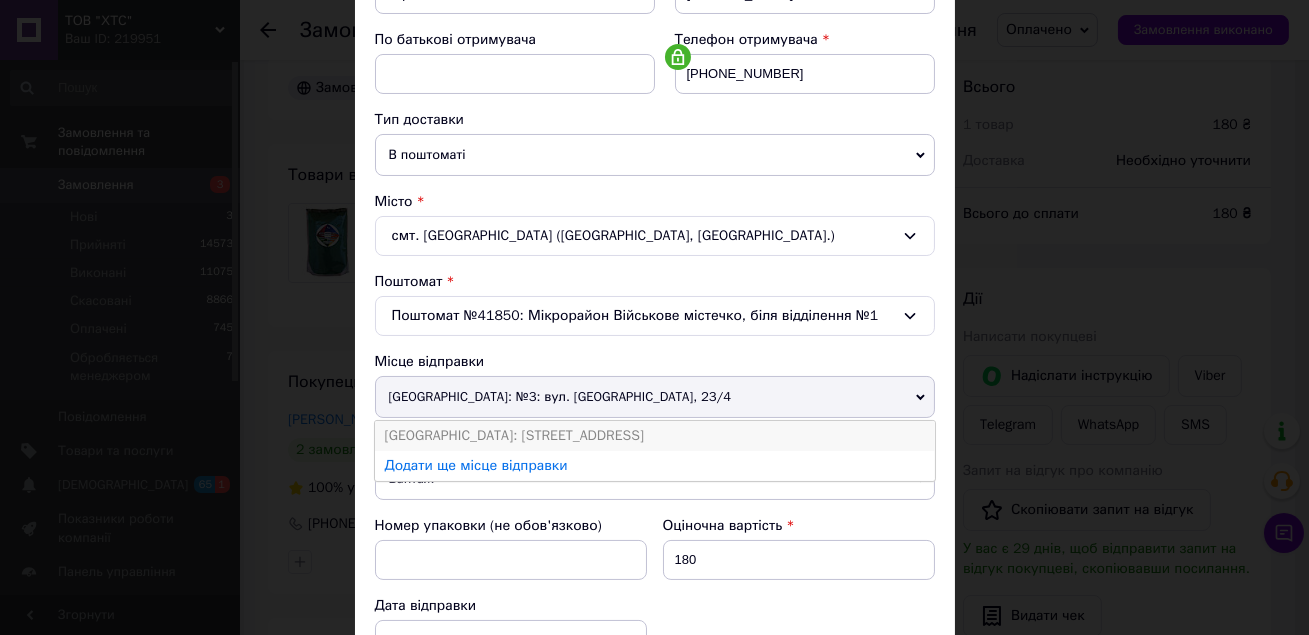 click on "[GEOGRAPHIC_DATA]: [STREET_ADDRESS]" at bounding box center [655, 436] 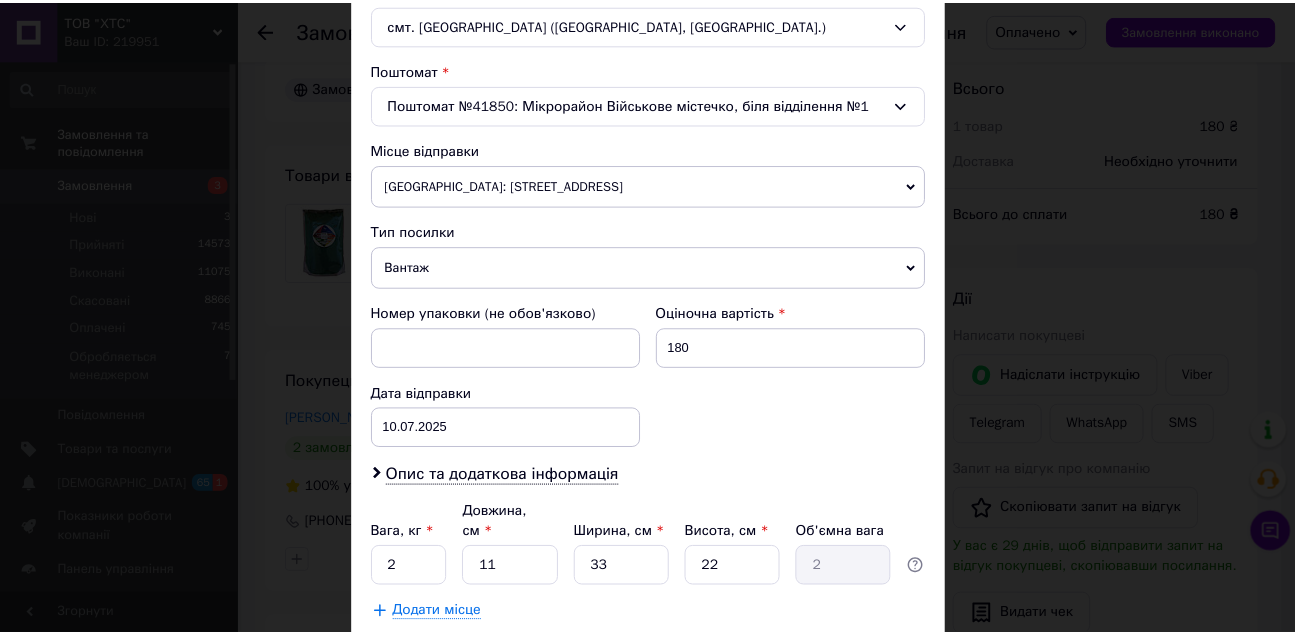 scroll, scrollTop: 636, scrollLeft: 0, axis: vertical 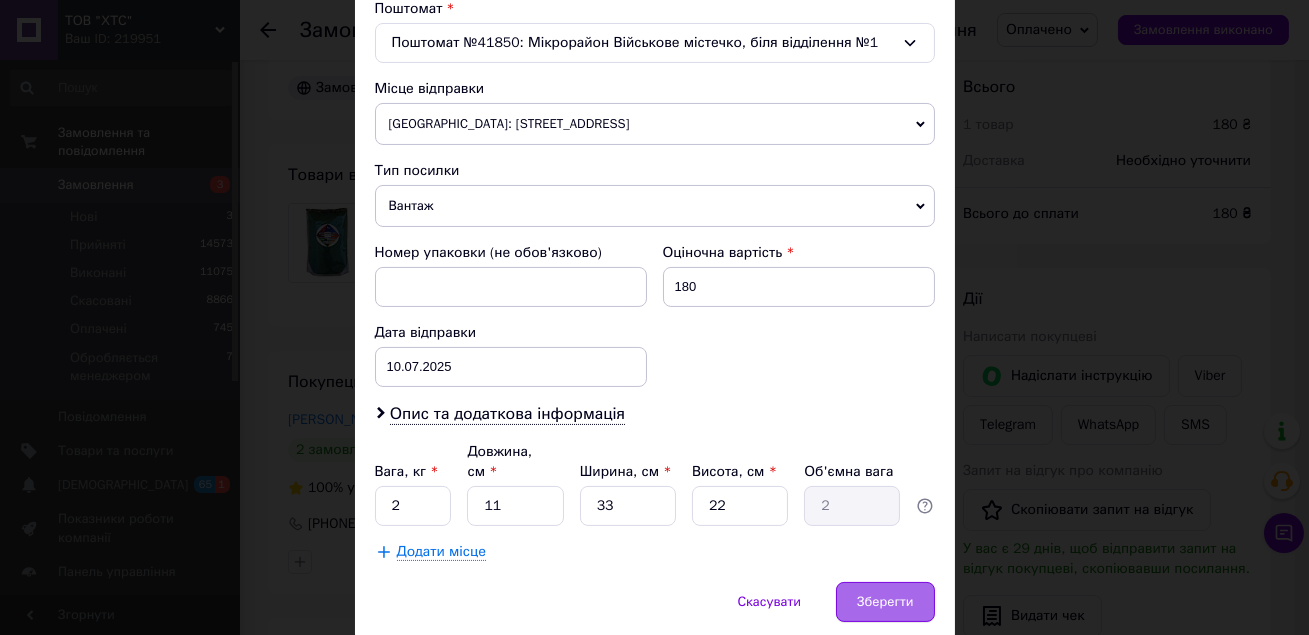 click on "Зберегти" at bounding box center (885, 602) 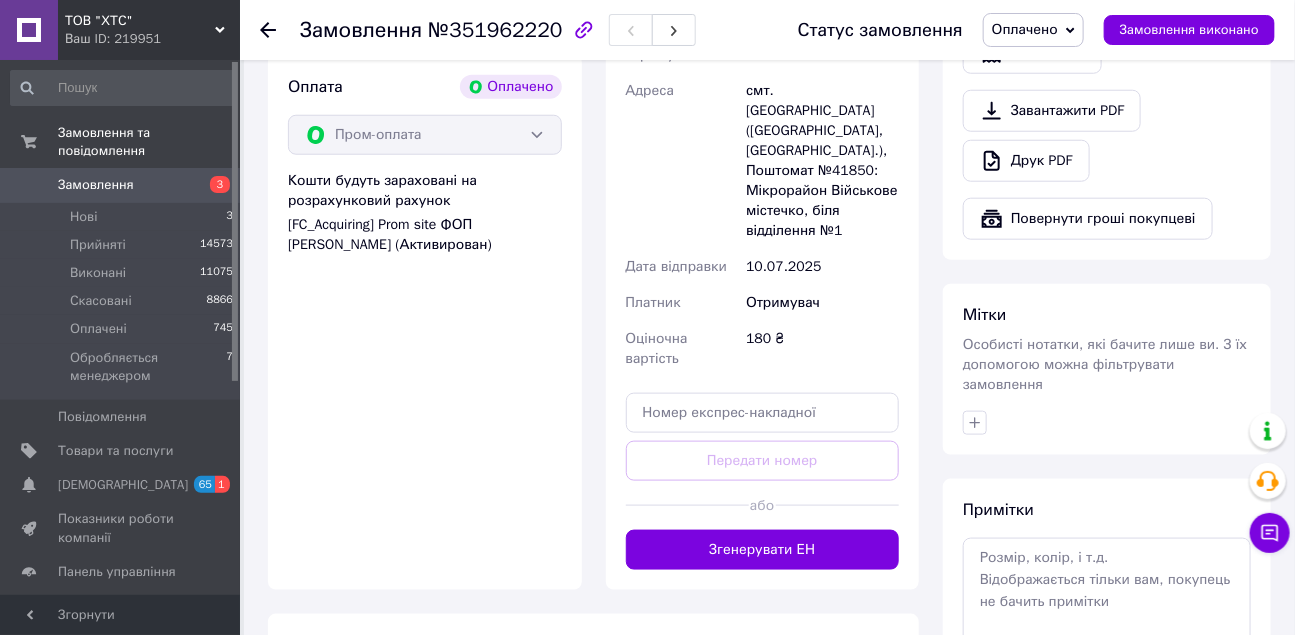 scroll, scrollTop: 727, scrollLeft: 0, axis: vertical 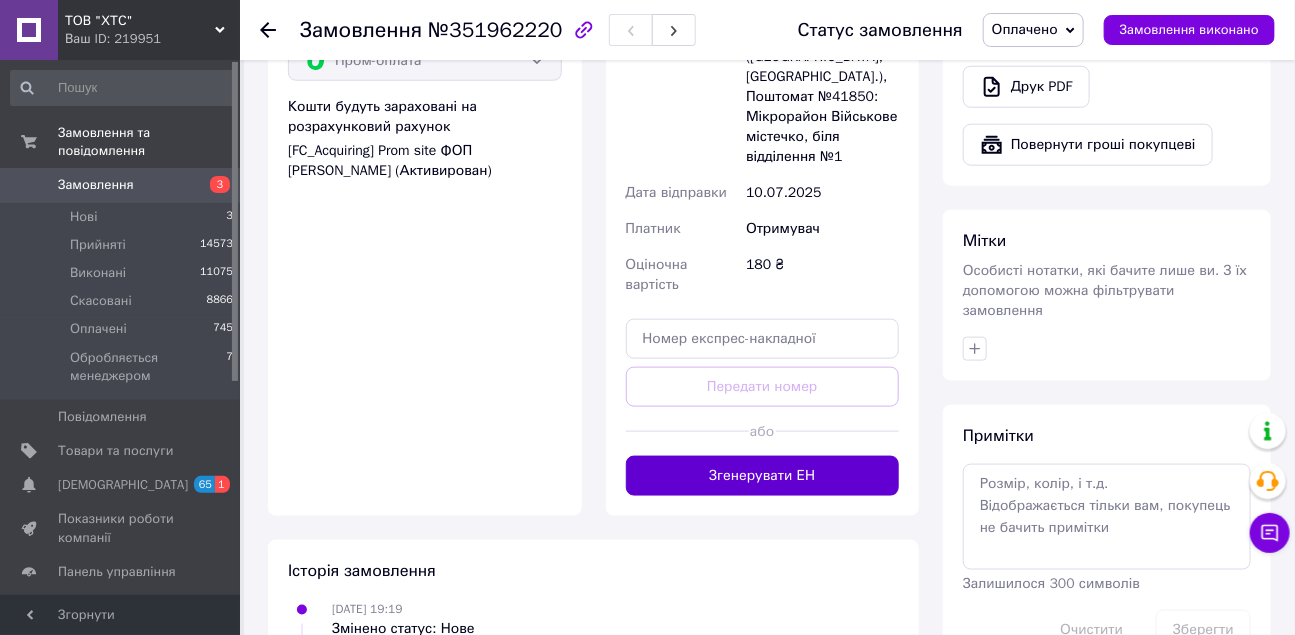 click on "Згенерувати ЕН" at bounding box center (763, 476) 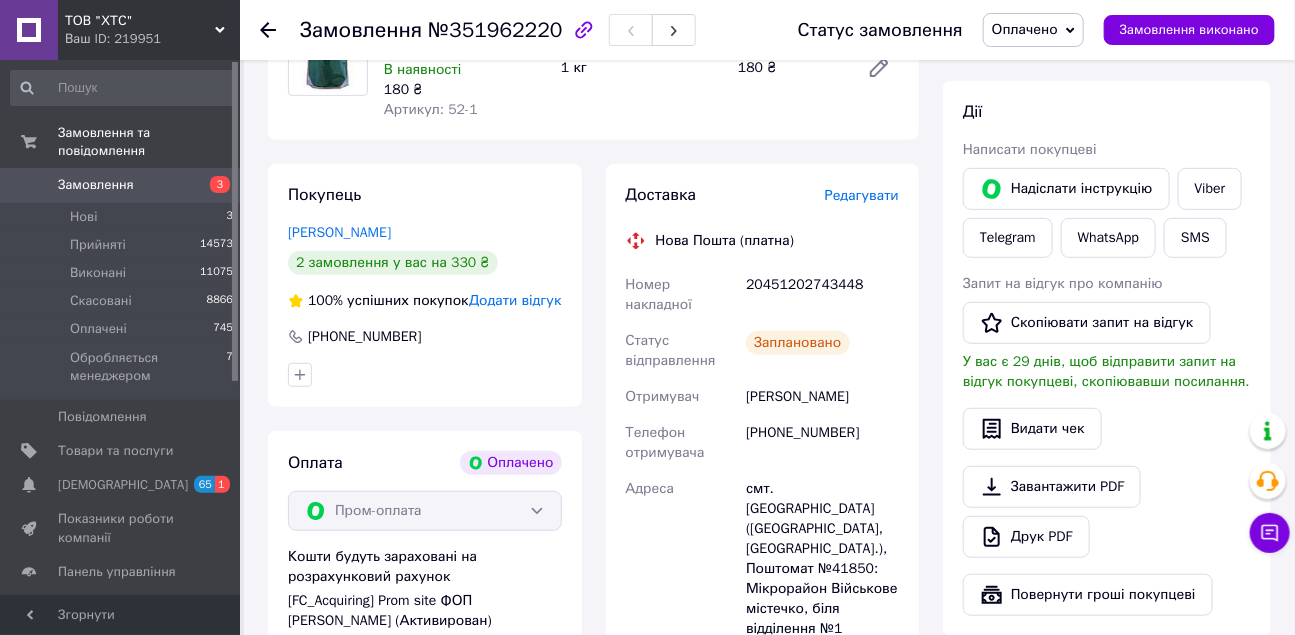 scroll, scrollTop: 272, scrollLeft: 0, axis: vertical 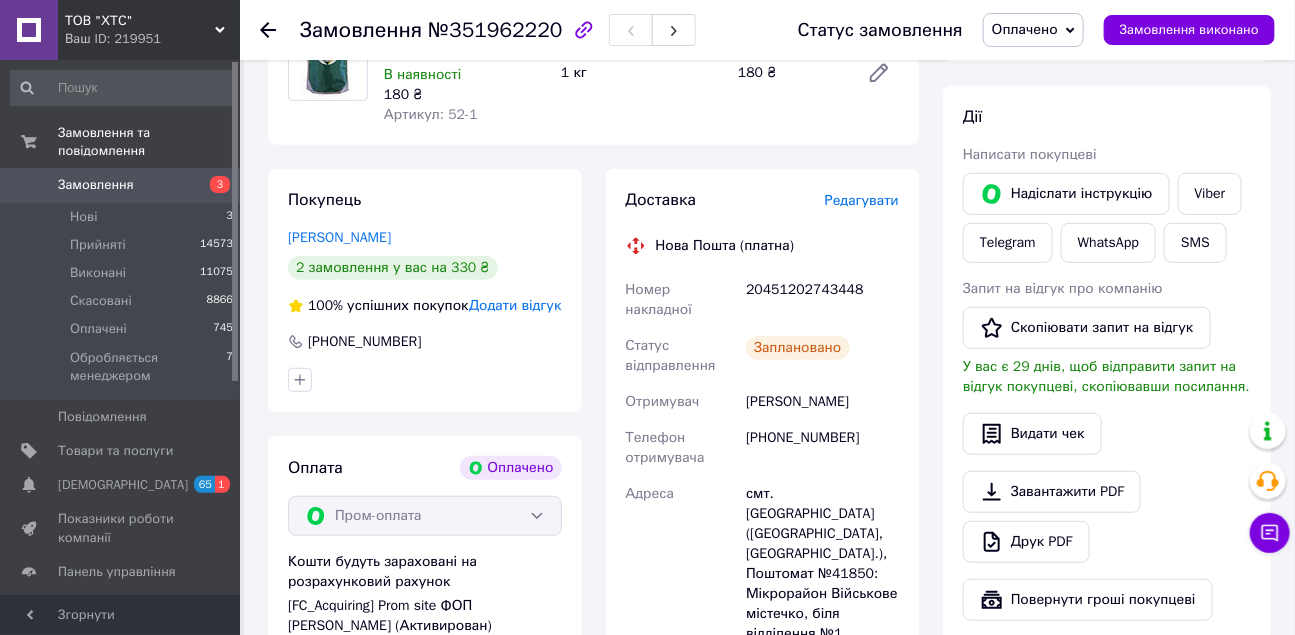 click 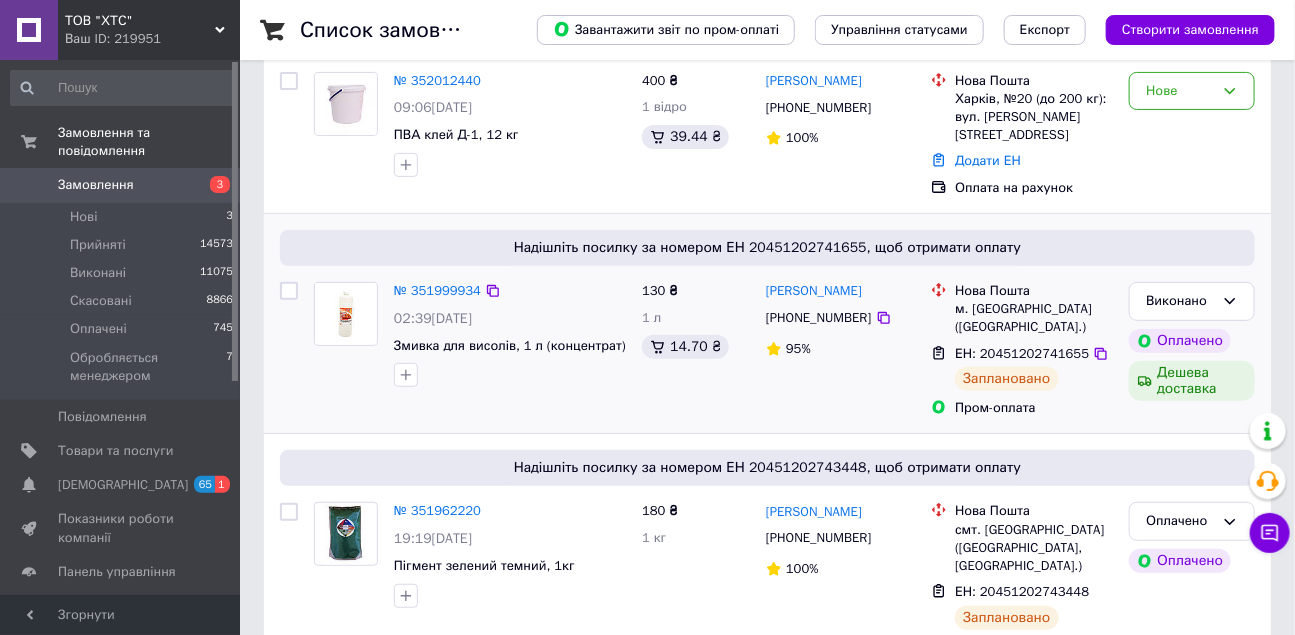 scroll, scrollTop: 181, scrollLeft: 0, axis: vertical 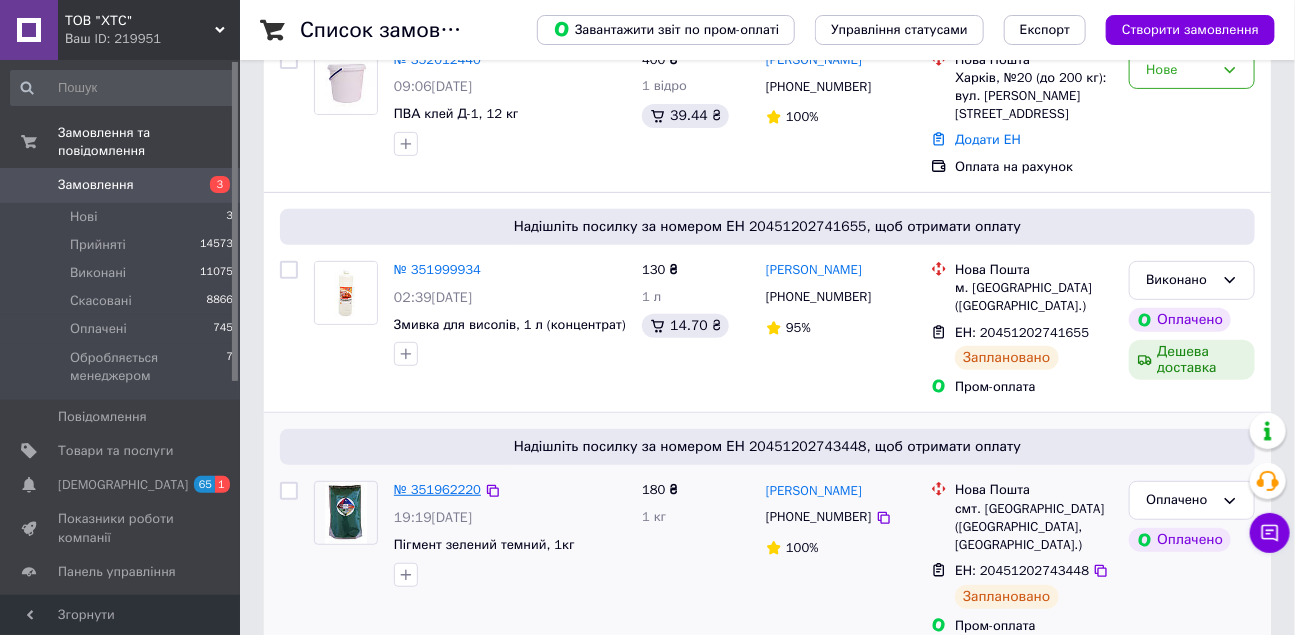 click on "№ 351962220" at bounding box center [437, 489] 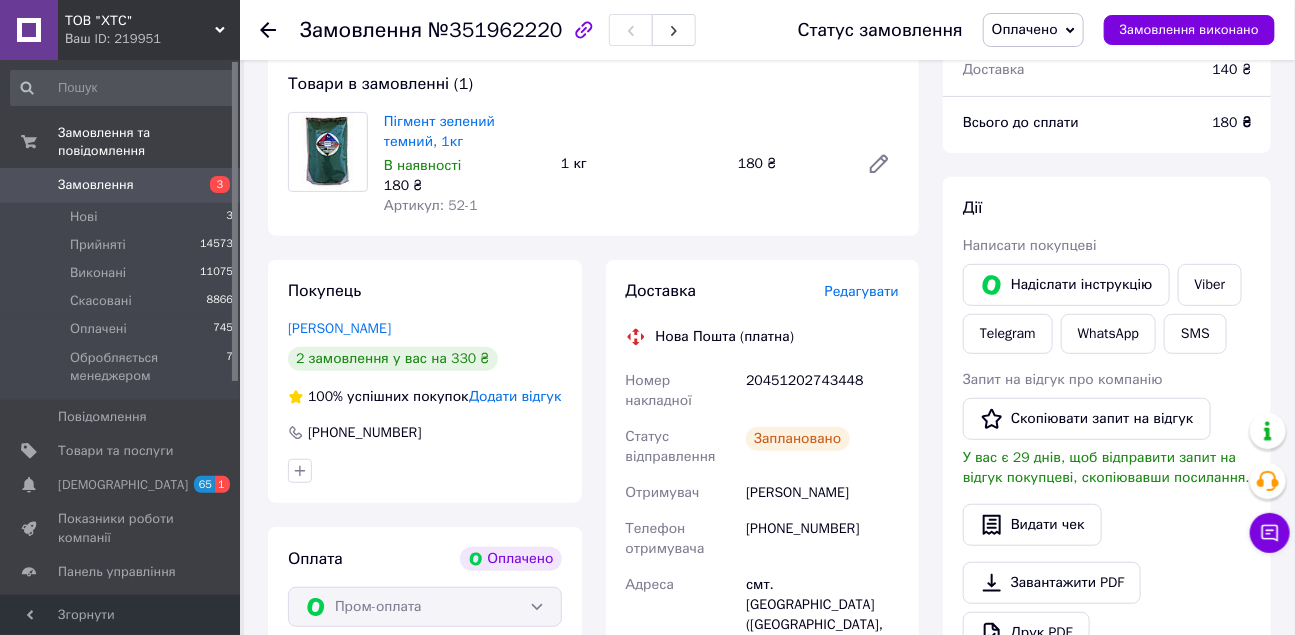 click at bounding box center [327, 152] 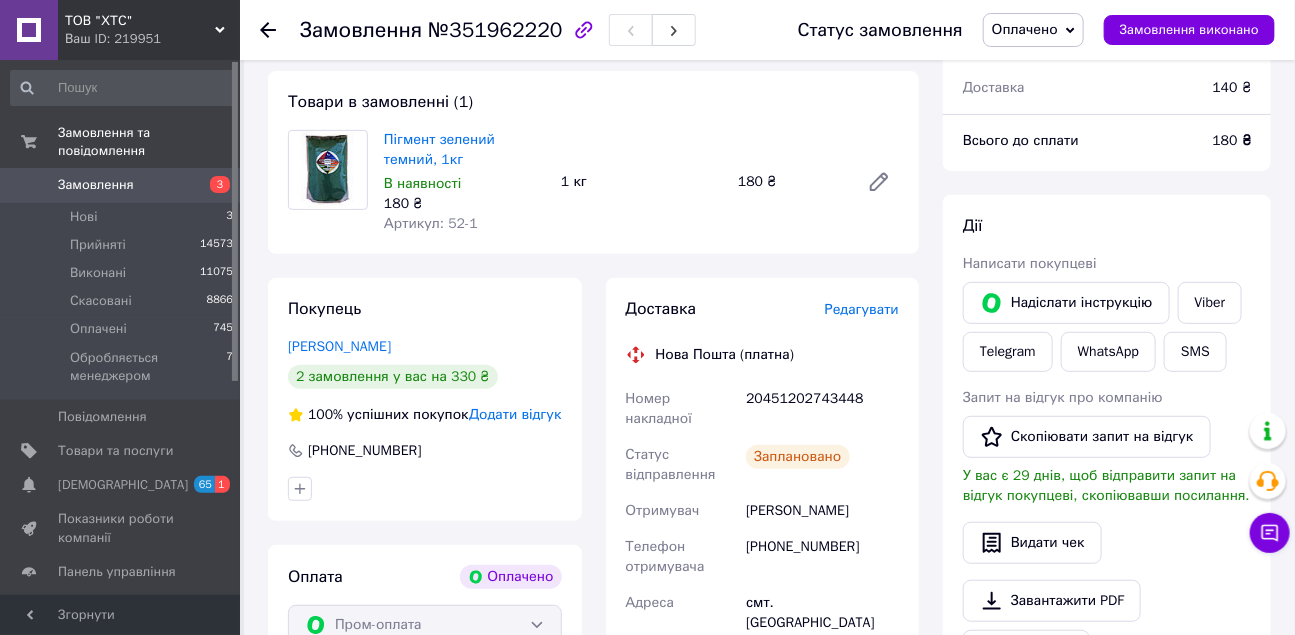 scroll, scrollTop: 90, scrollLeft: 0, axis: vertical 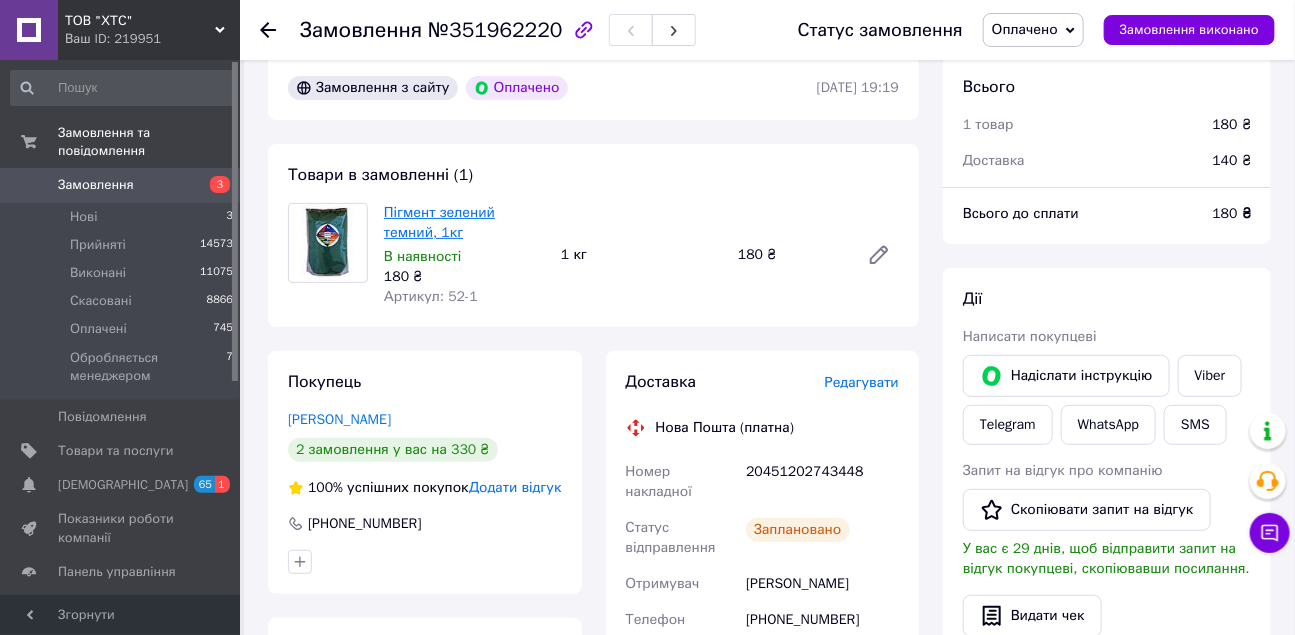 click on "Пігмент зелений темний, 1кг" at bounding box center [439, 222] 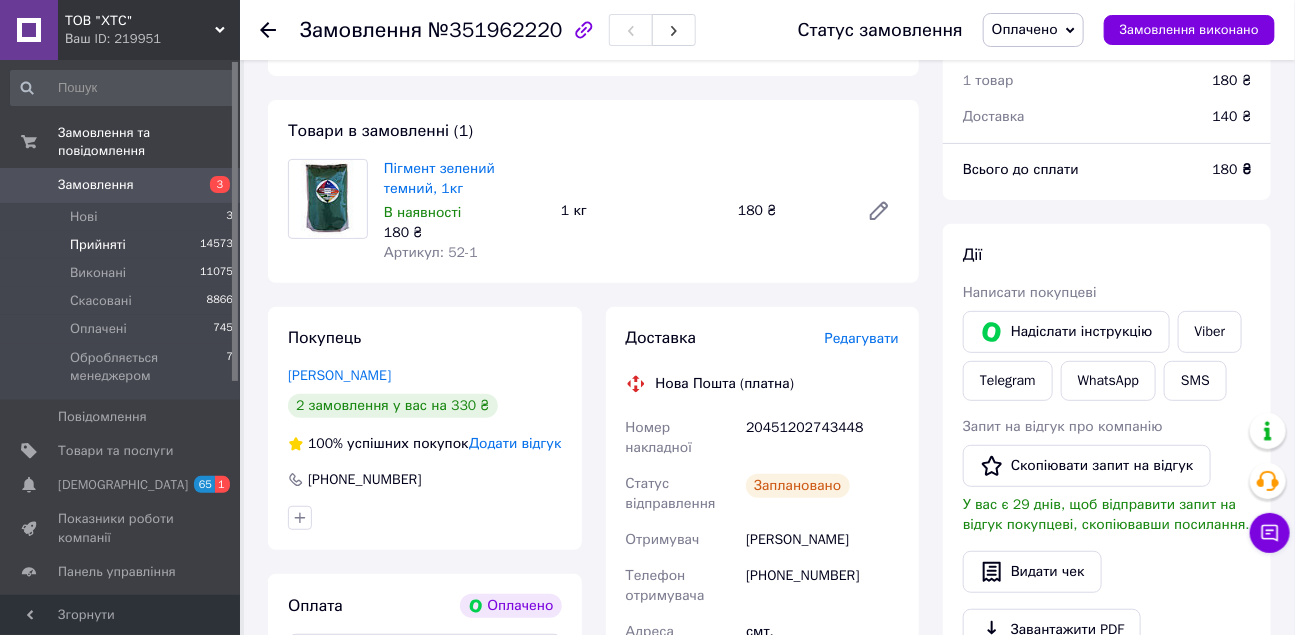 scroll, scrollTop: 90, scrollLeft: 0, axis: vertical 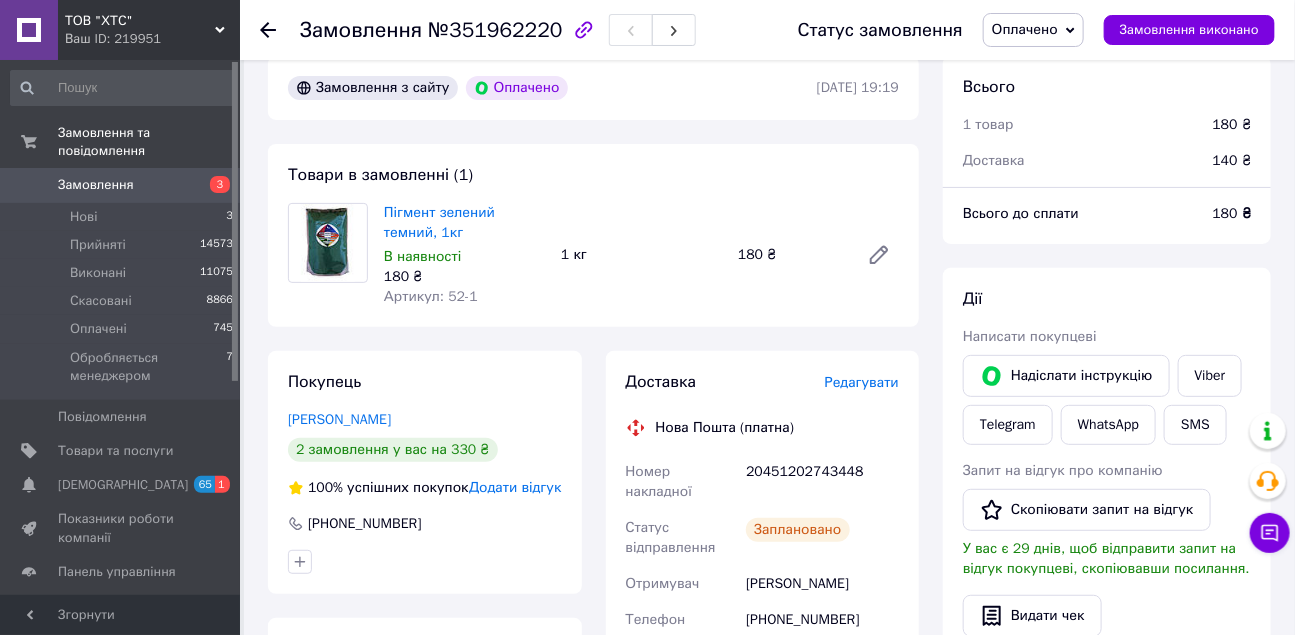click 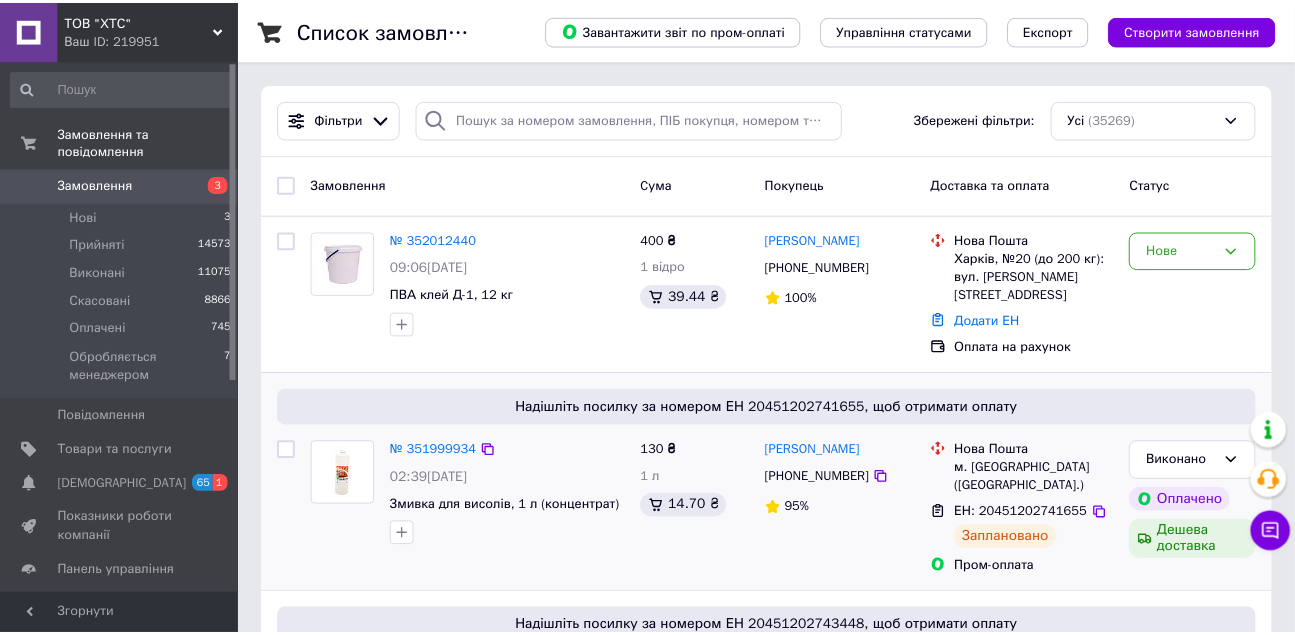 scroll, scrollTop: 272, scrollLeft: 0, axis: vertical 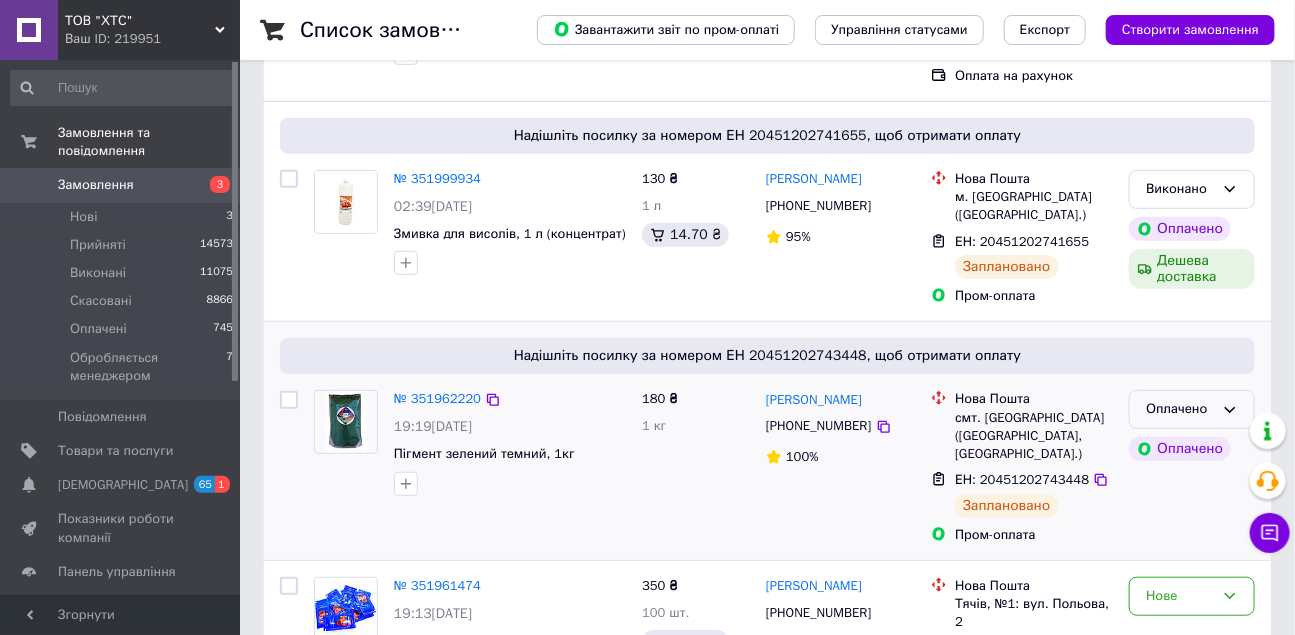 click 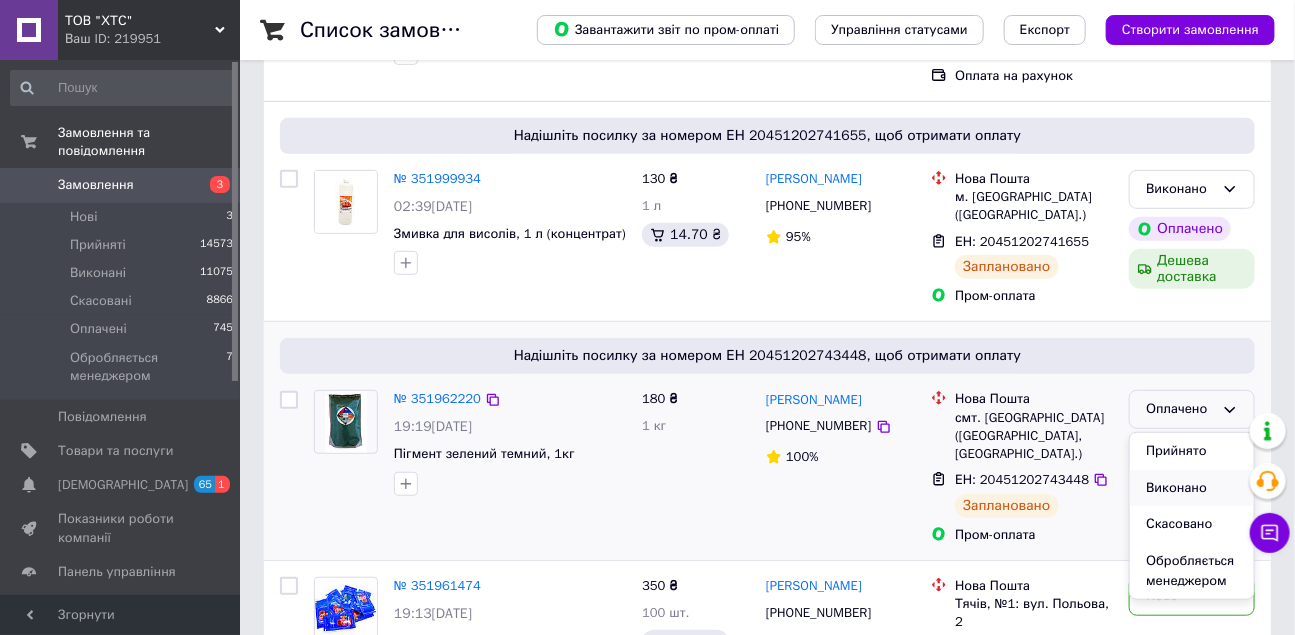 click on "Виконано" at bounding box center [1192, 488] 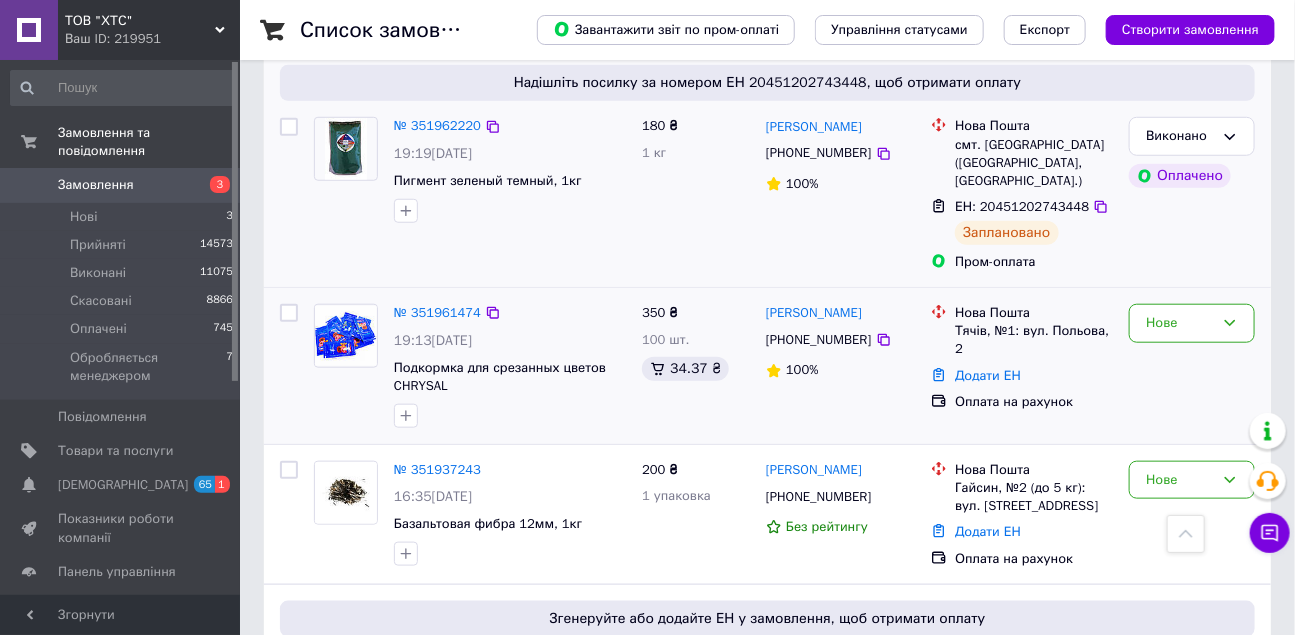 scroll, scrollTop: 454, scrollLeft: 0, axis: vertical 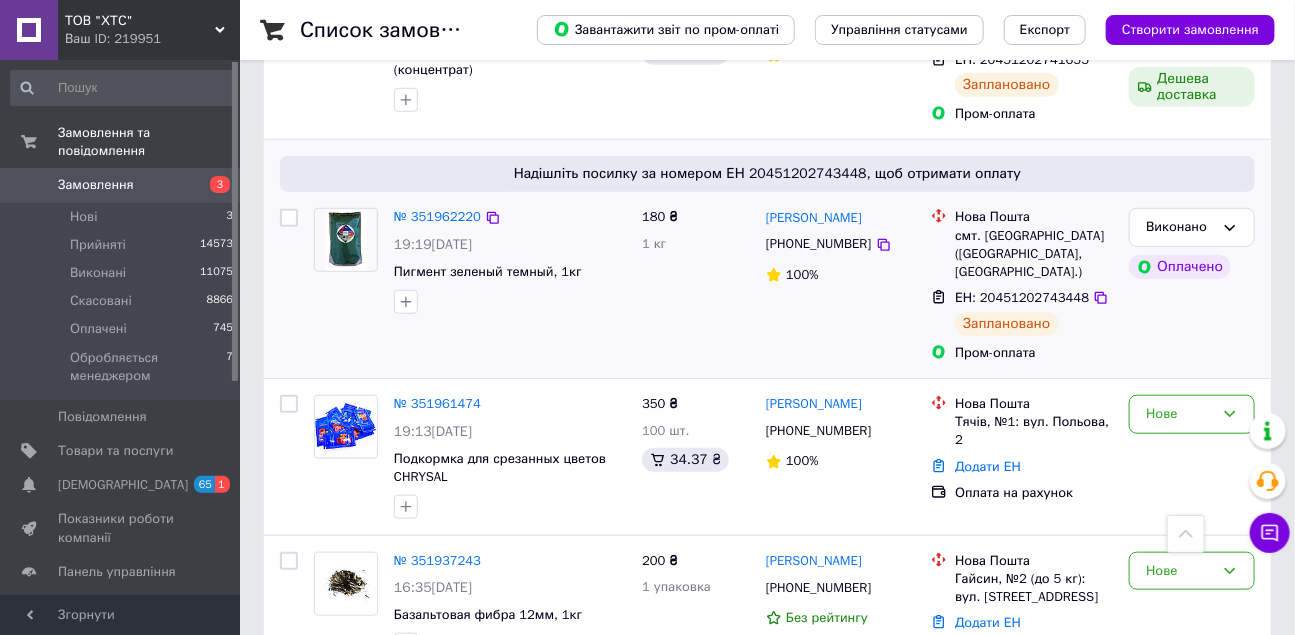 click on "№ 351962220" at bounding box center [510, 217] 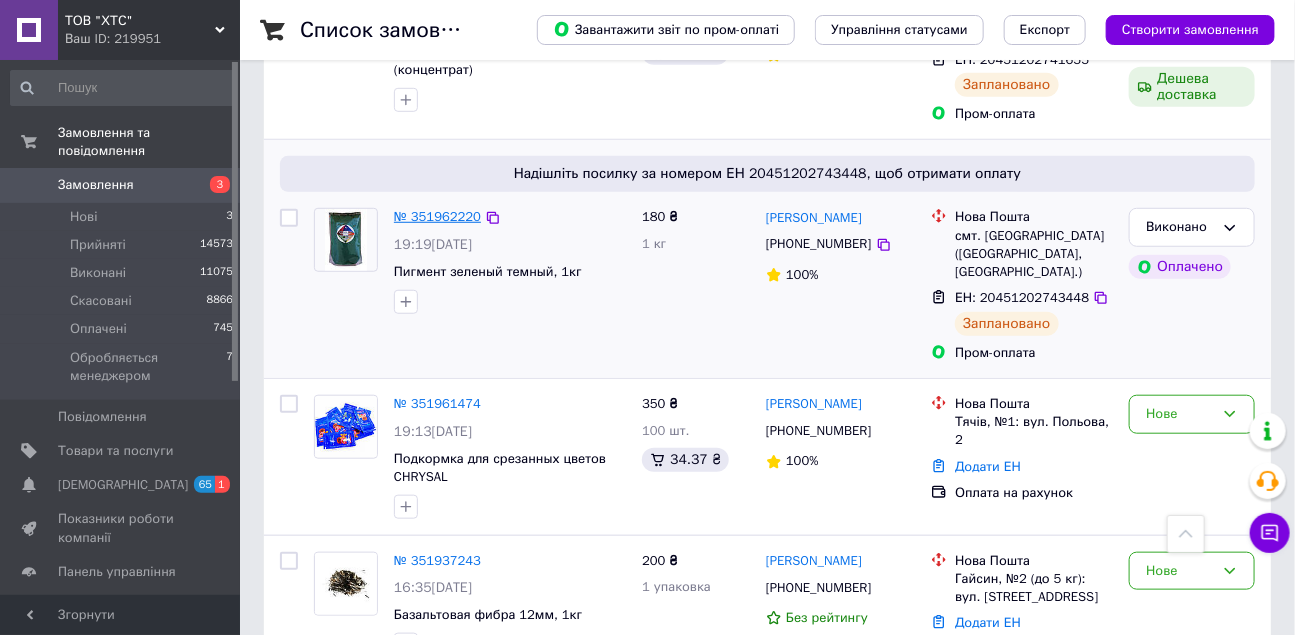 click on "№ 351962220" at bounding box center (437, 216) 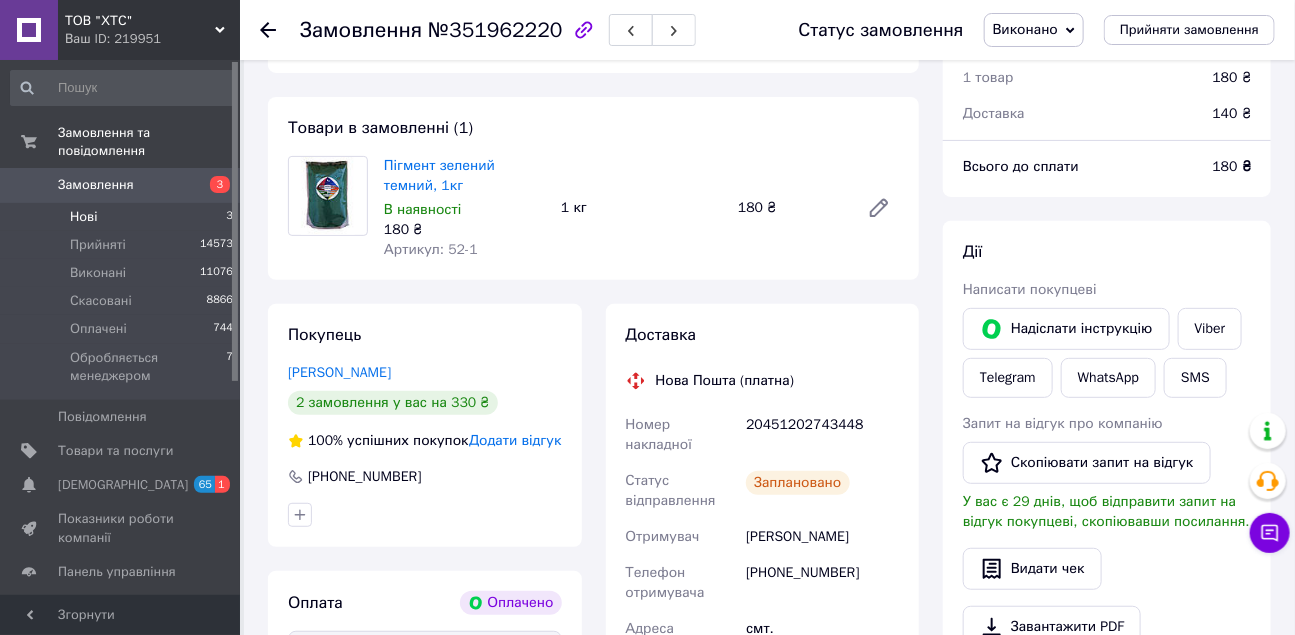 scroll, scrollTop: 90, scrollLeft: 0, axis: vertical 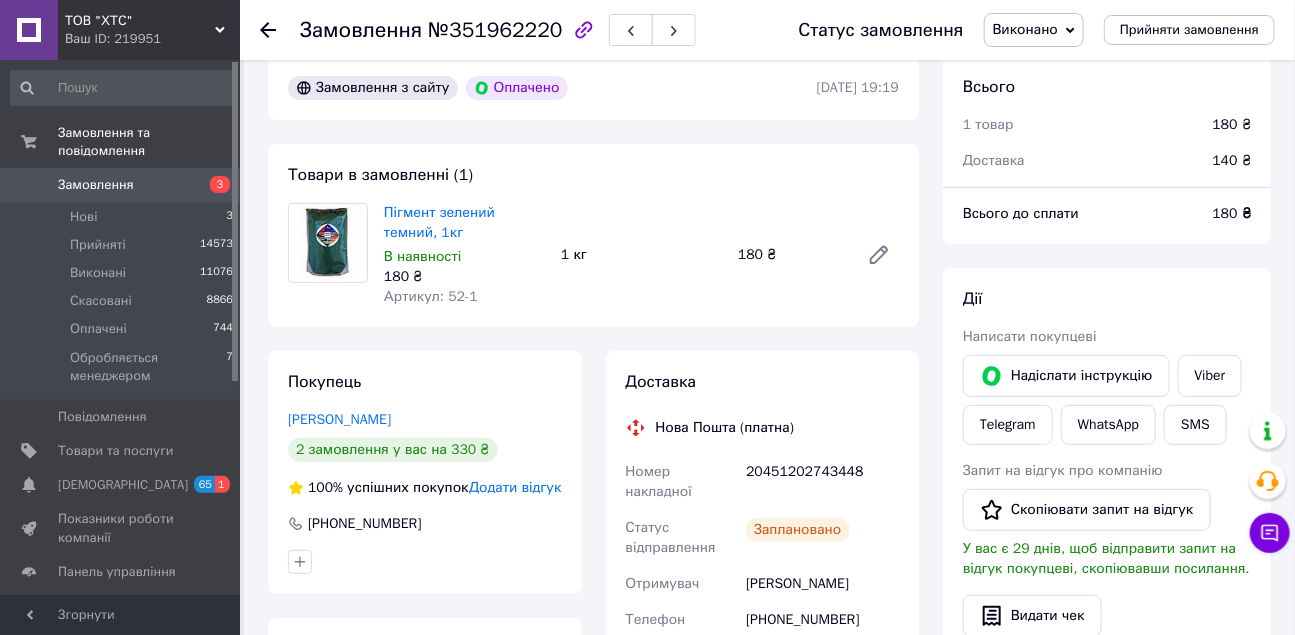 click 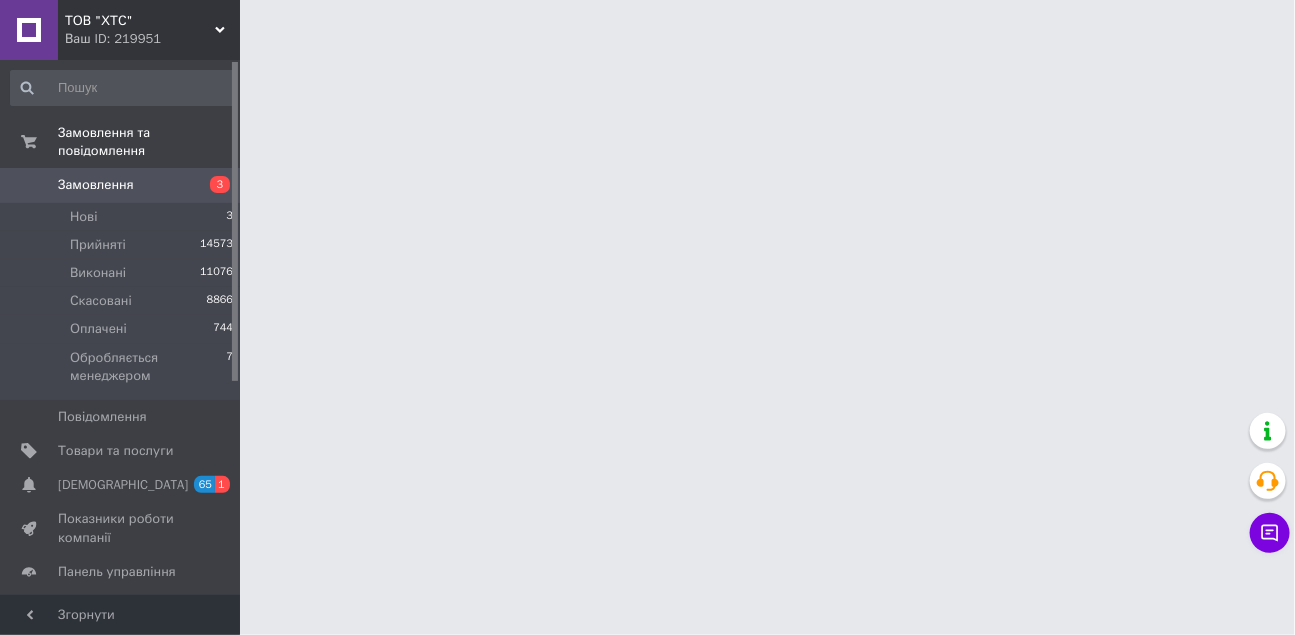 scroll, scrollTop: 0, scrollLeft: 0, axis: both 